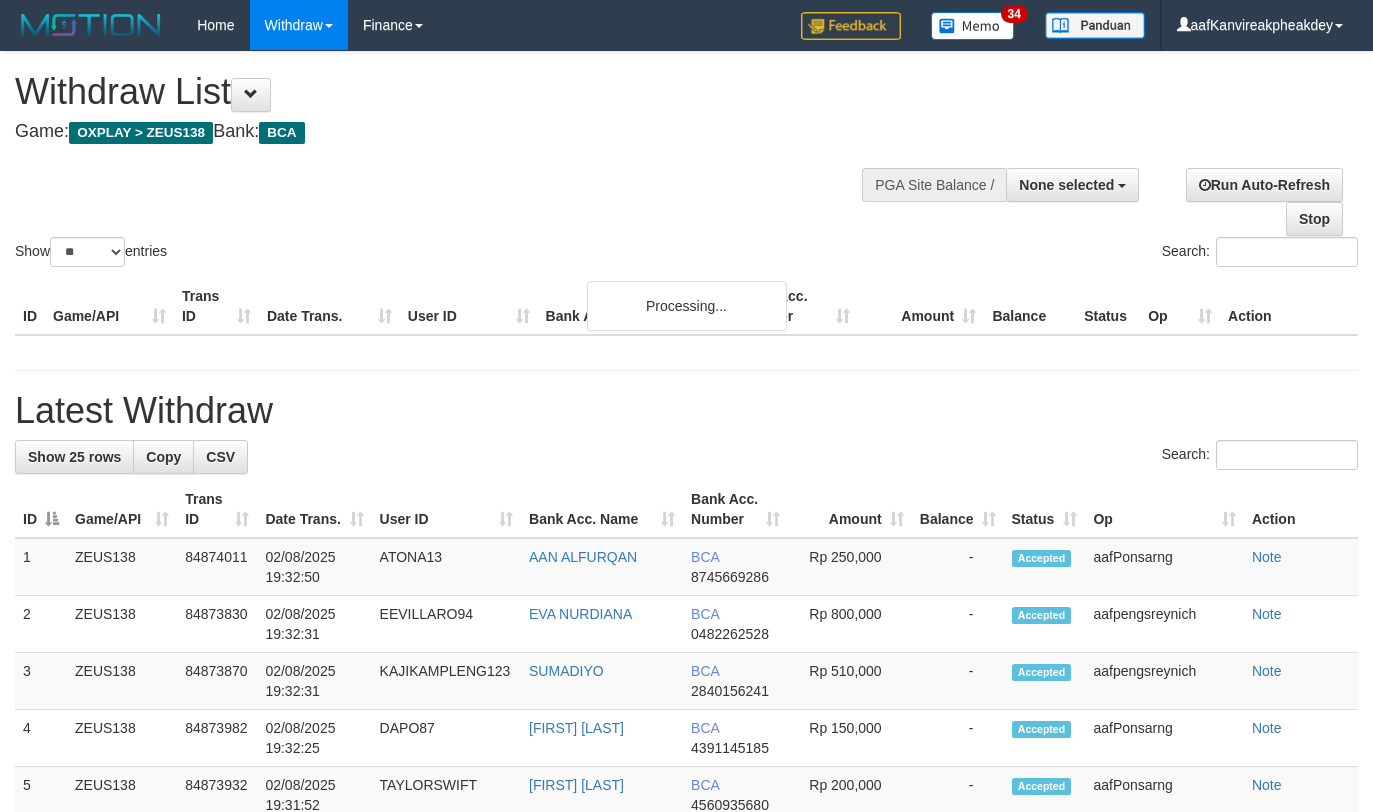 select 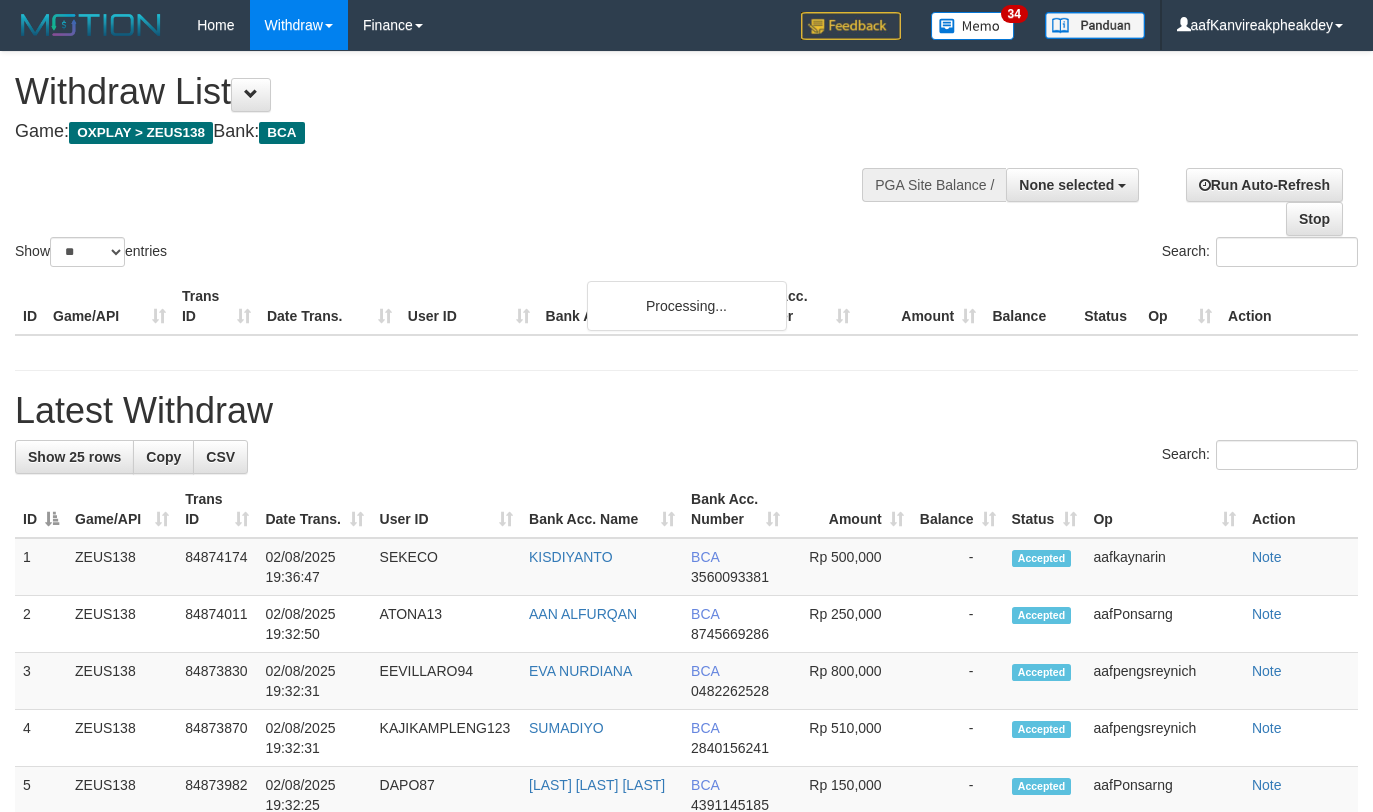 select 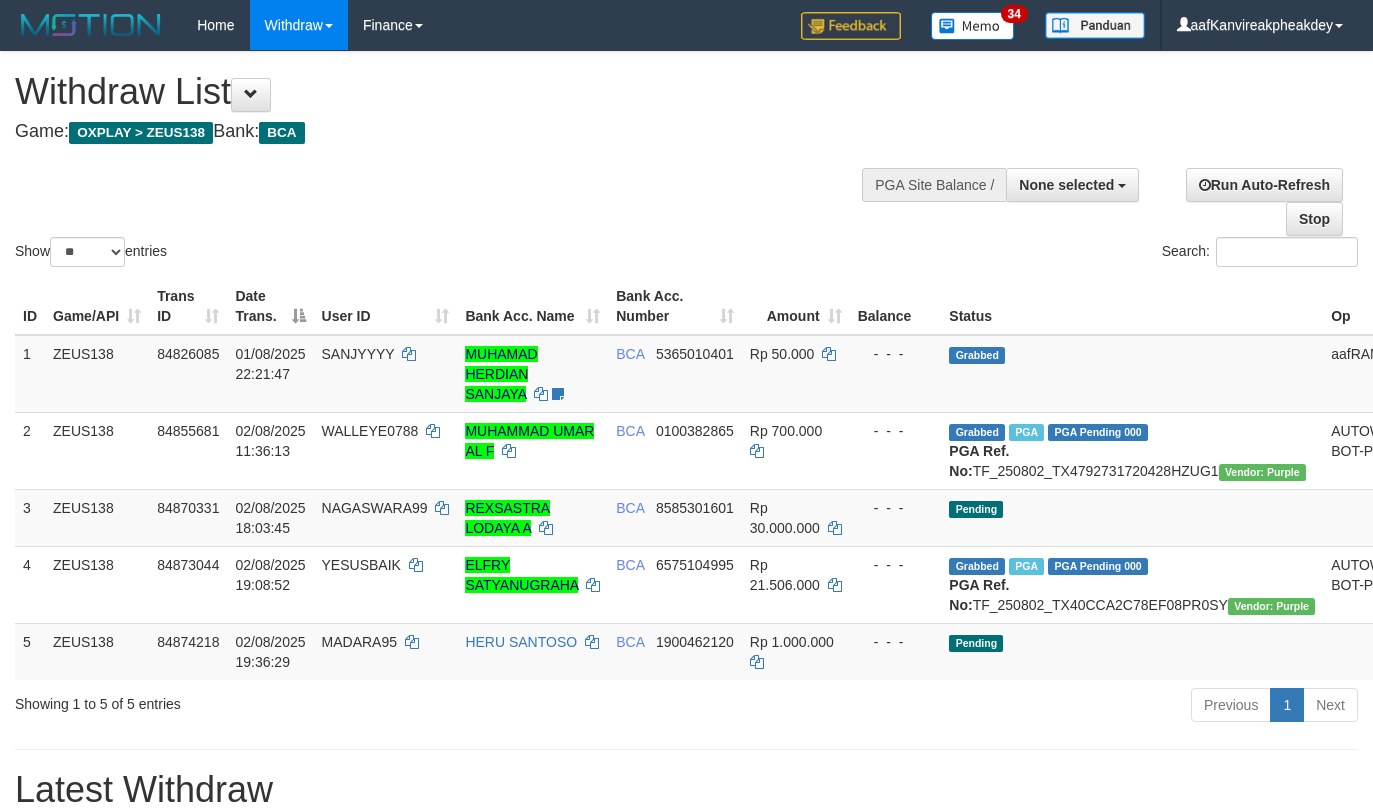 select 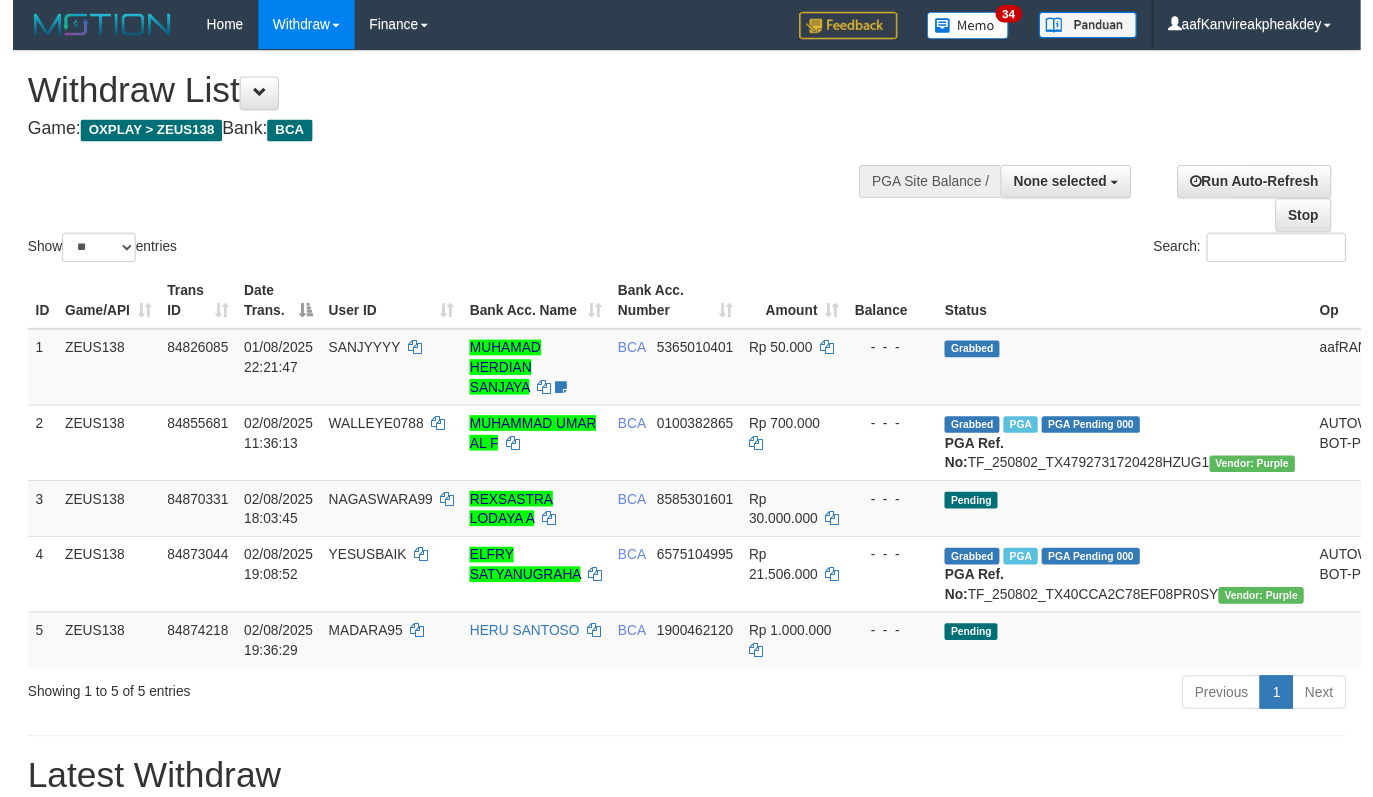scroll, scrollTop: 200, scrollLeft: 0, axis: vertical 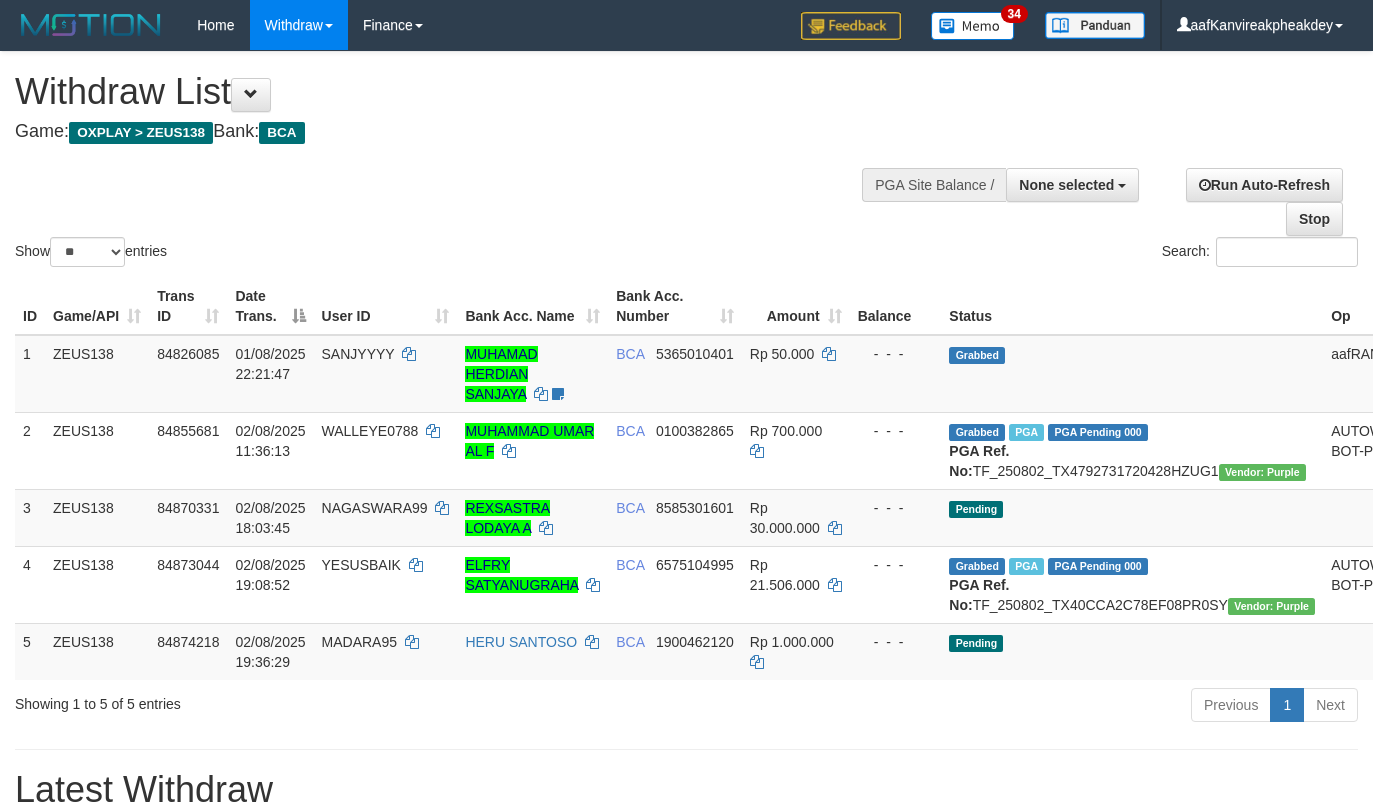 select 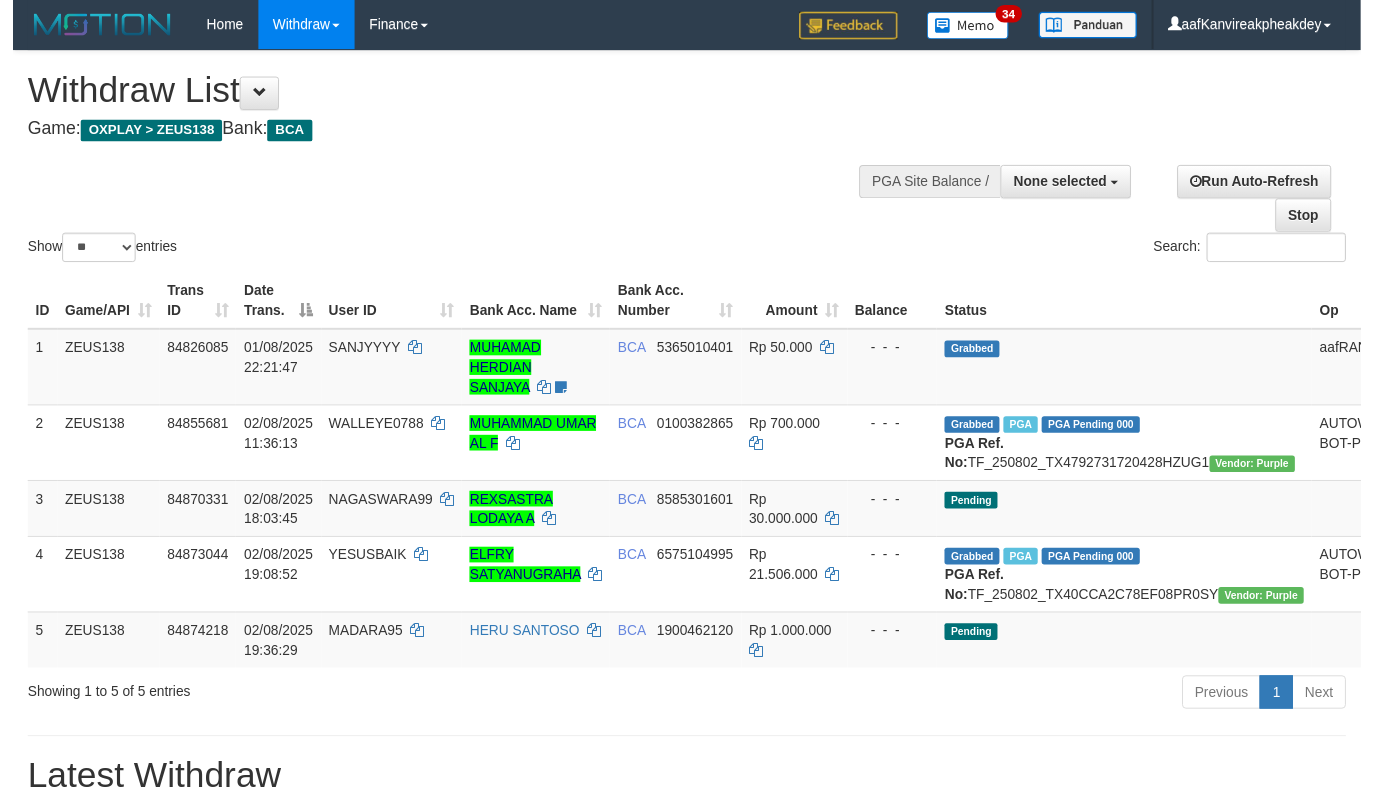 scroll, scrollTop: 200, scrollLeft: 0, axis: vertical 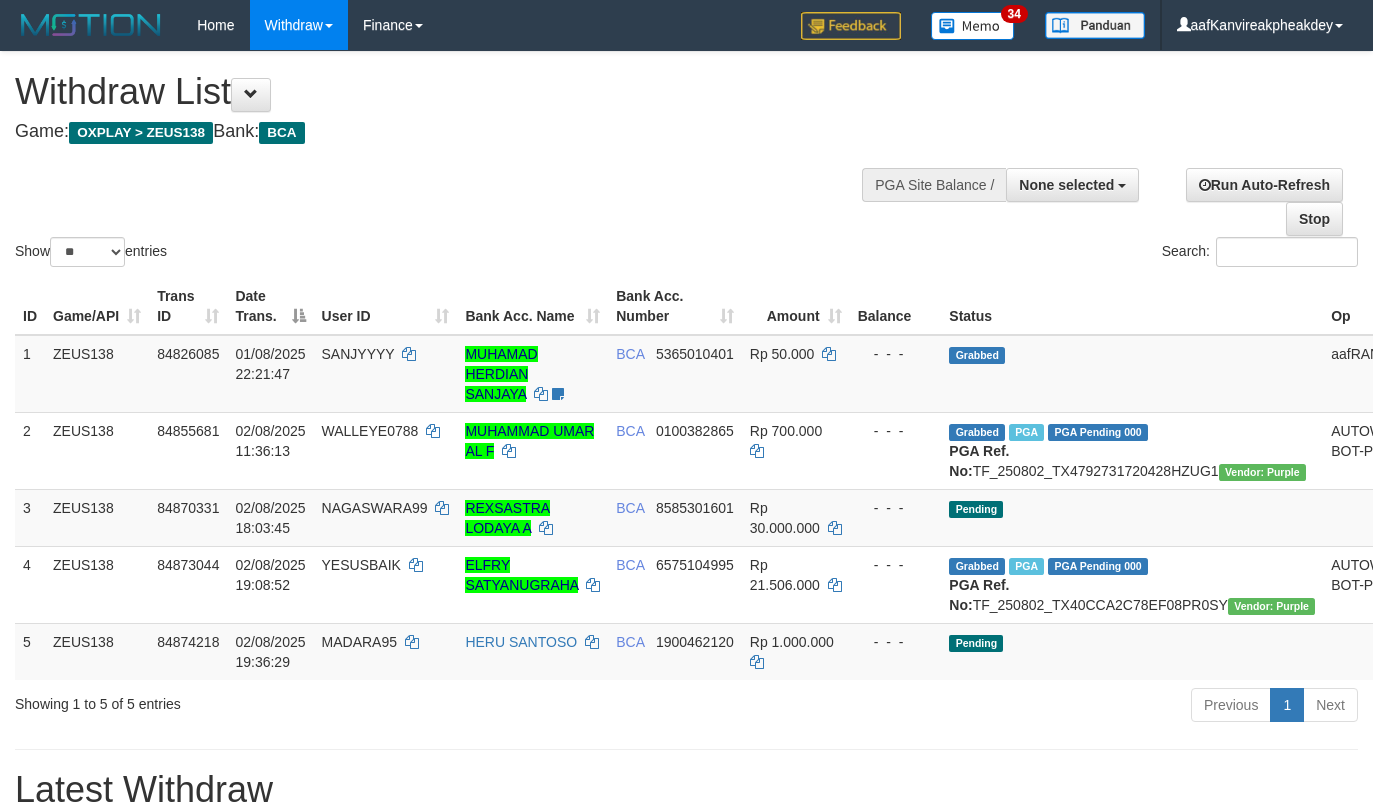 select 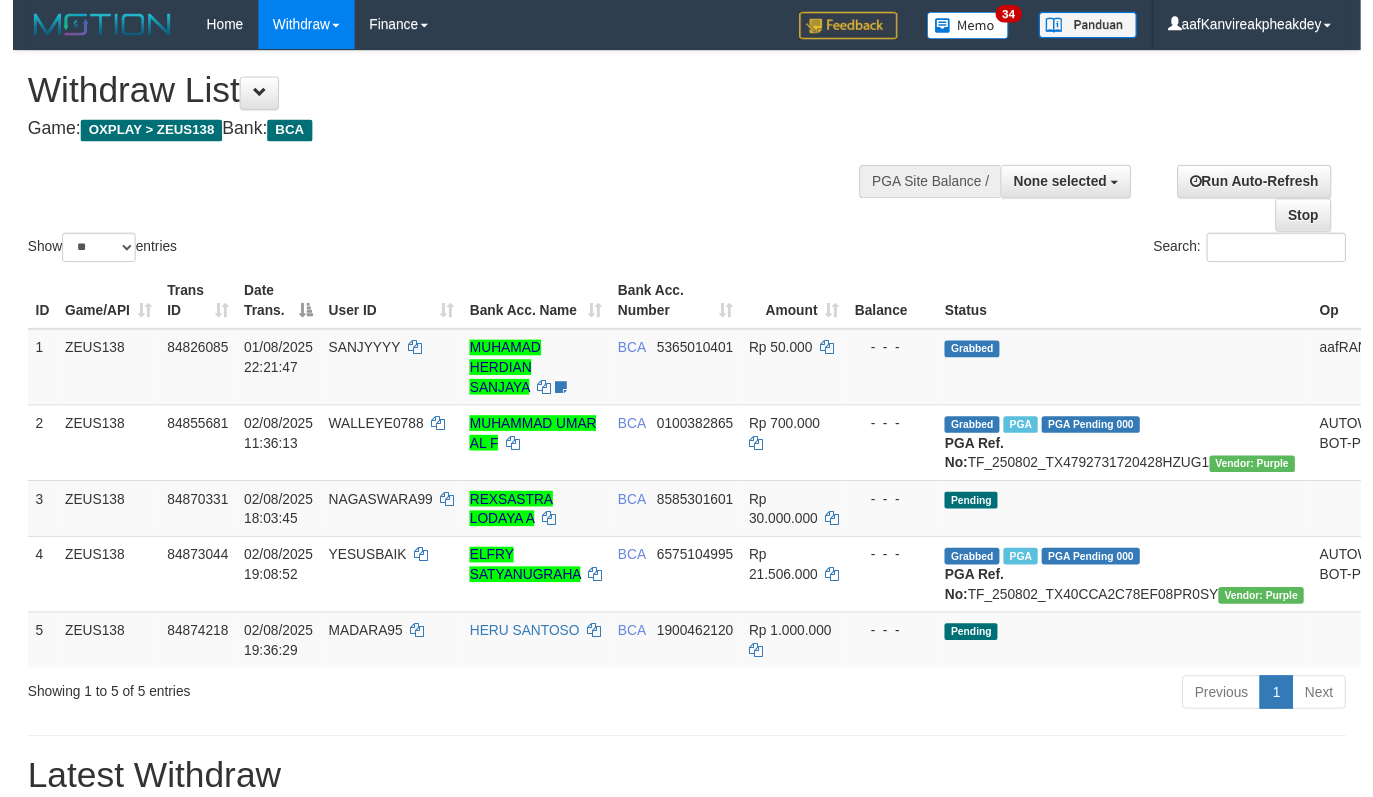 scroll, scrollTop: 200, scrollLeft: 0, axis: vertical 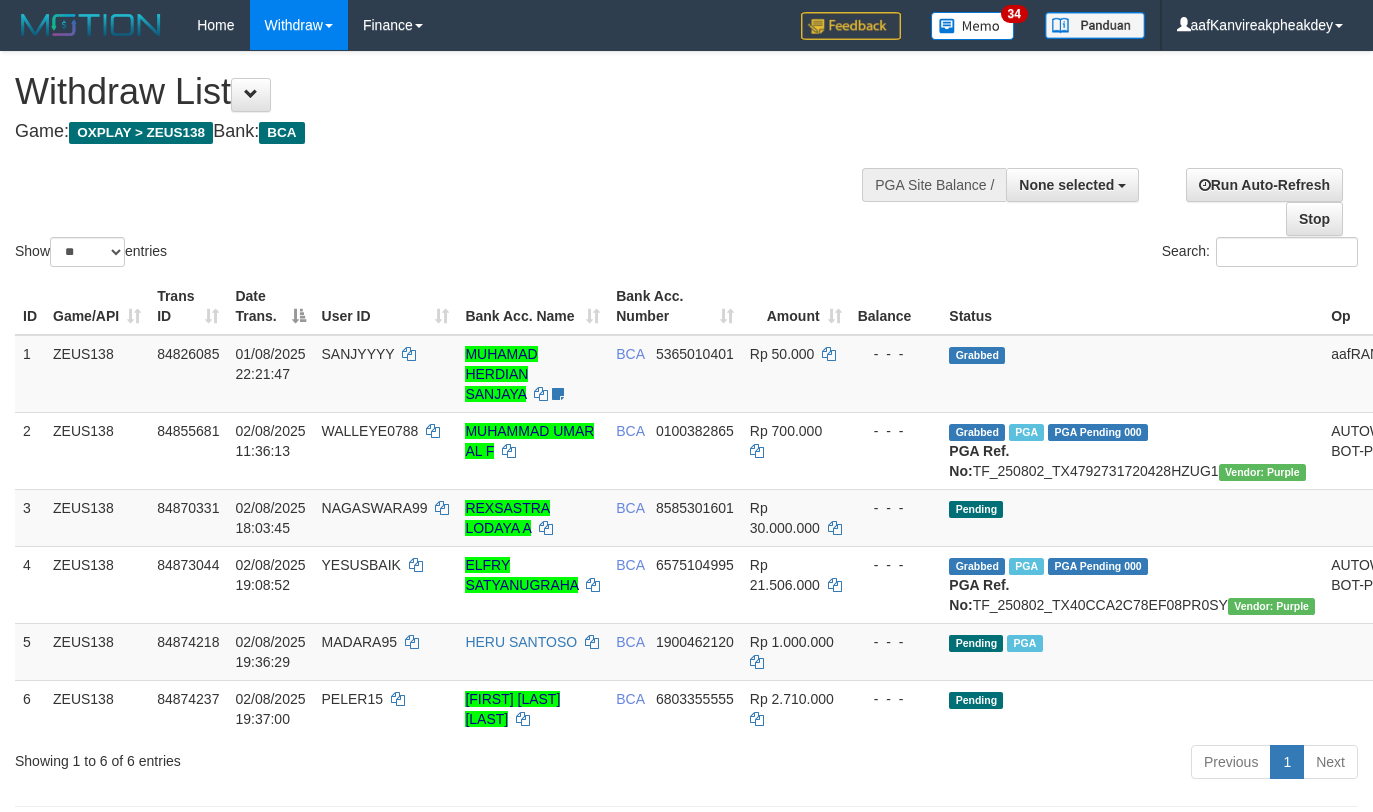 select 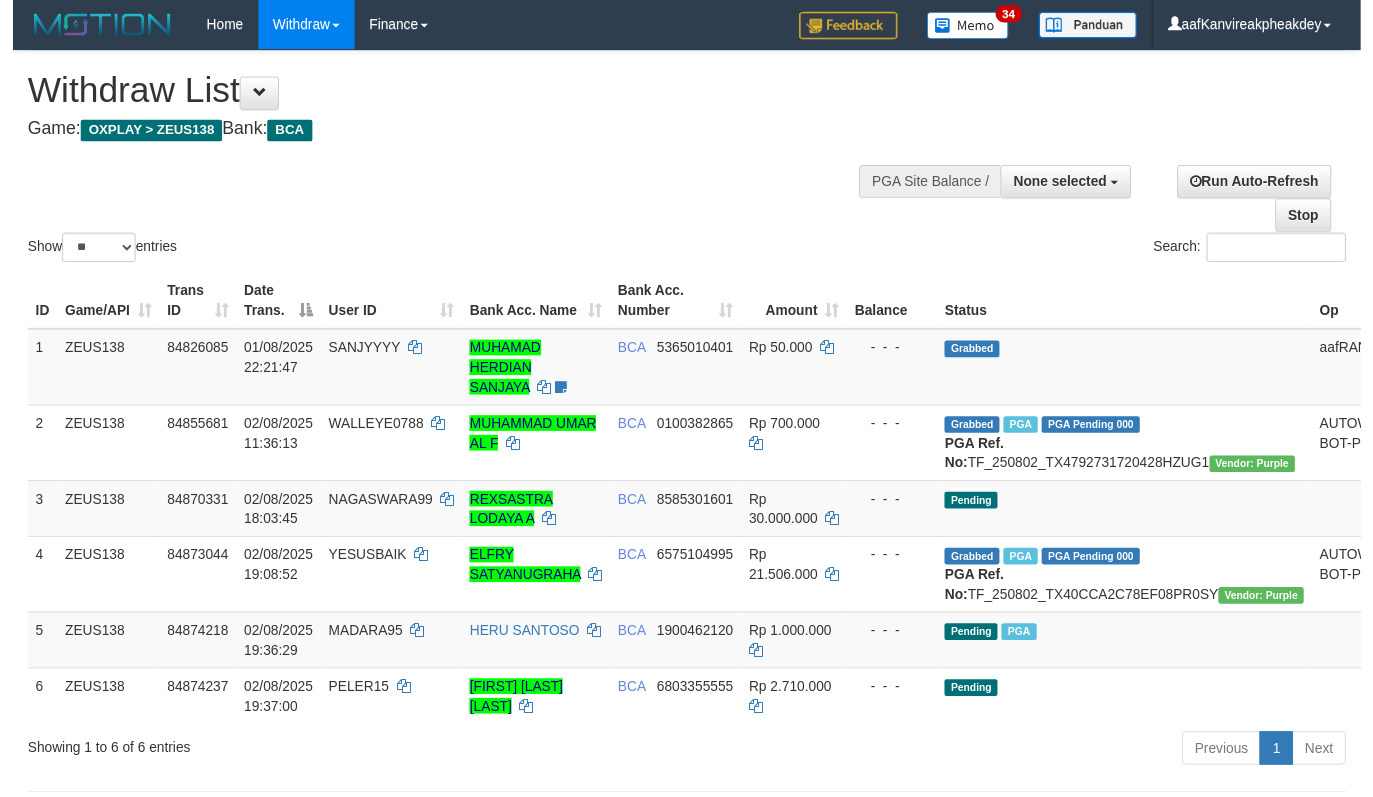 scroll, scrollTop: 200, scrollLeft: 0, axis: vertical 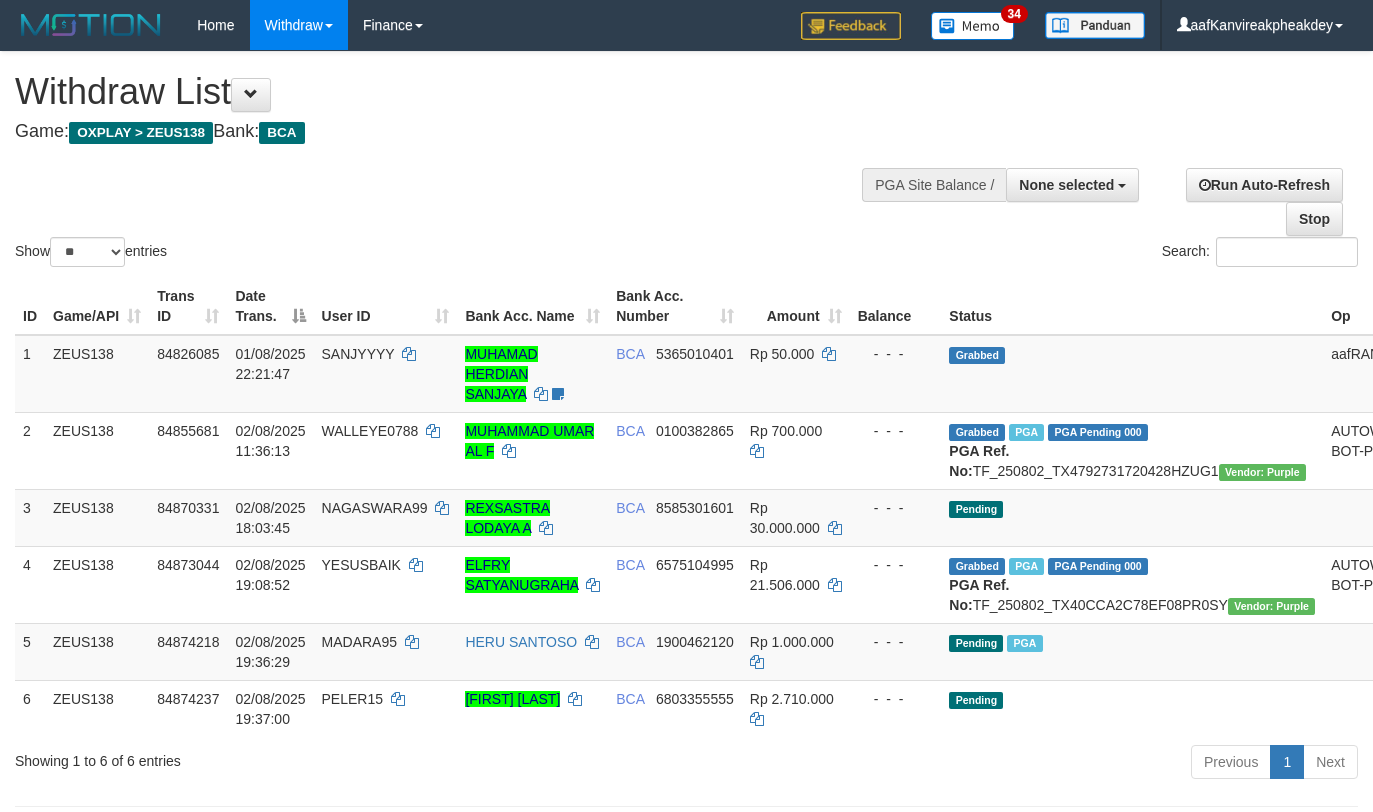 select 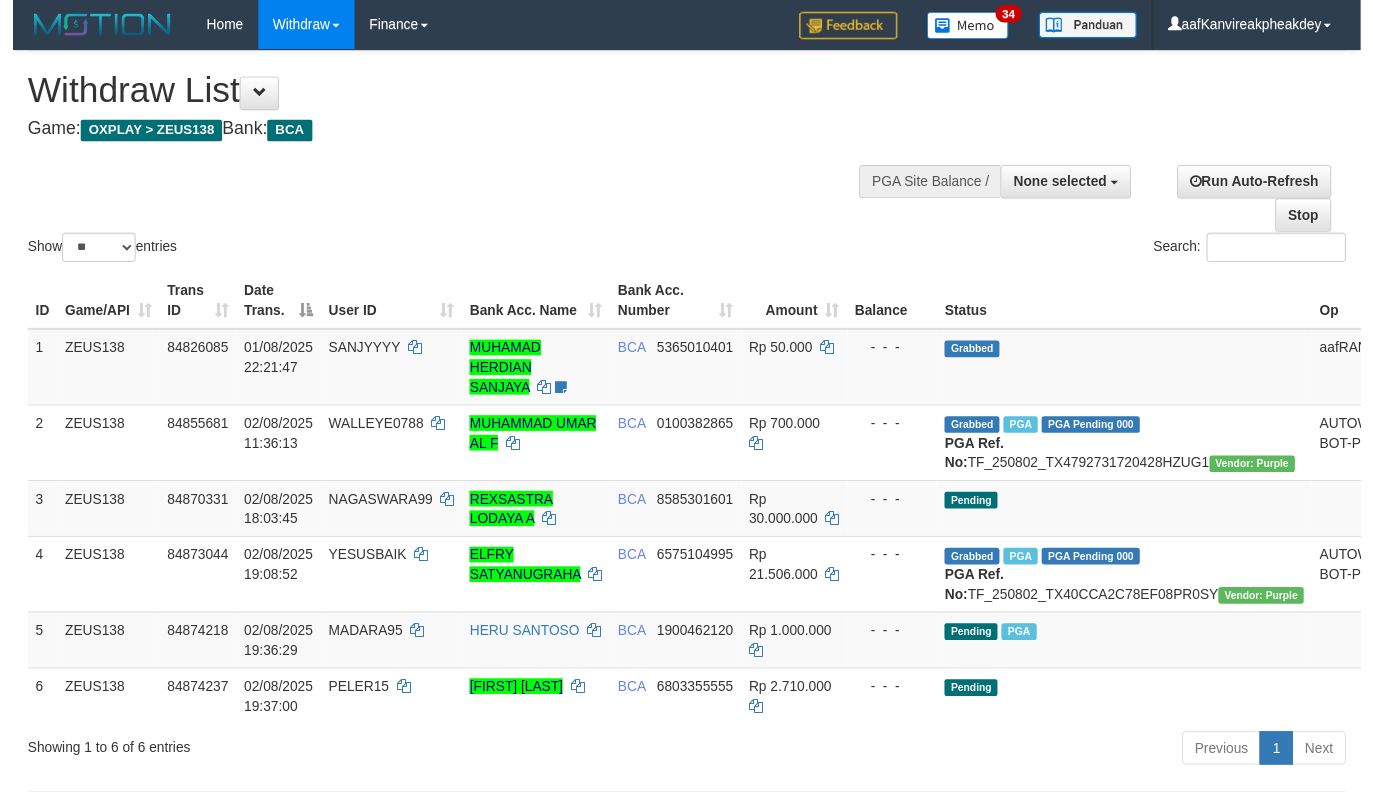 scroll, scrollTop: 200, scrollLeft: 0, axis: vertical 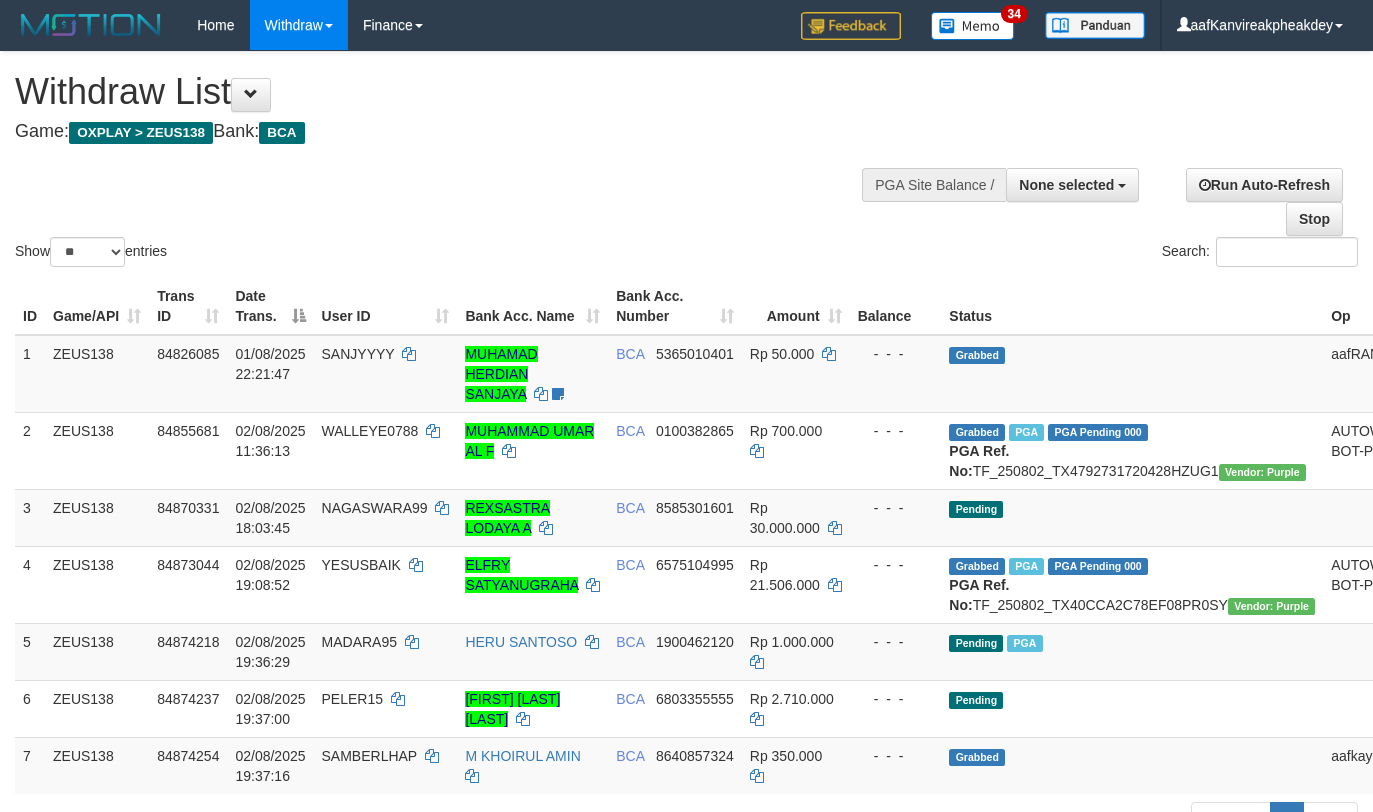 select 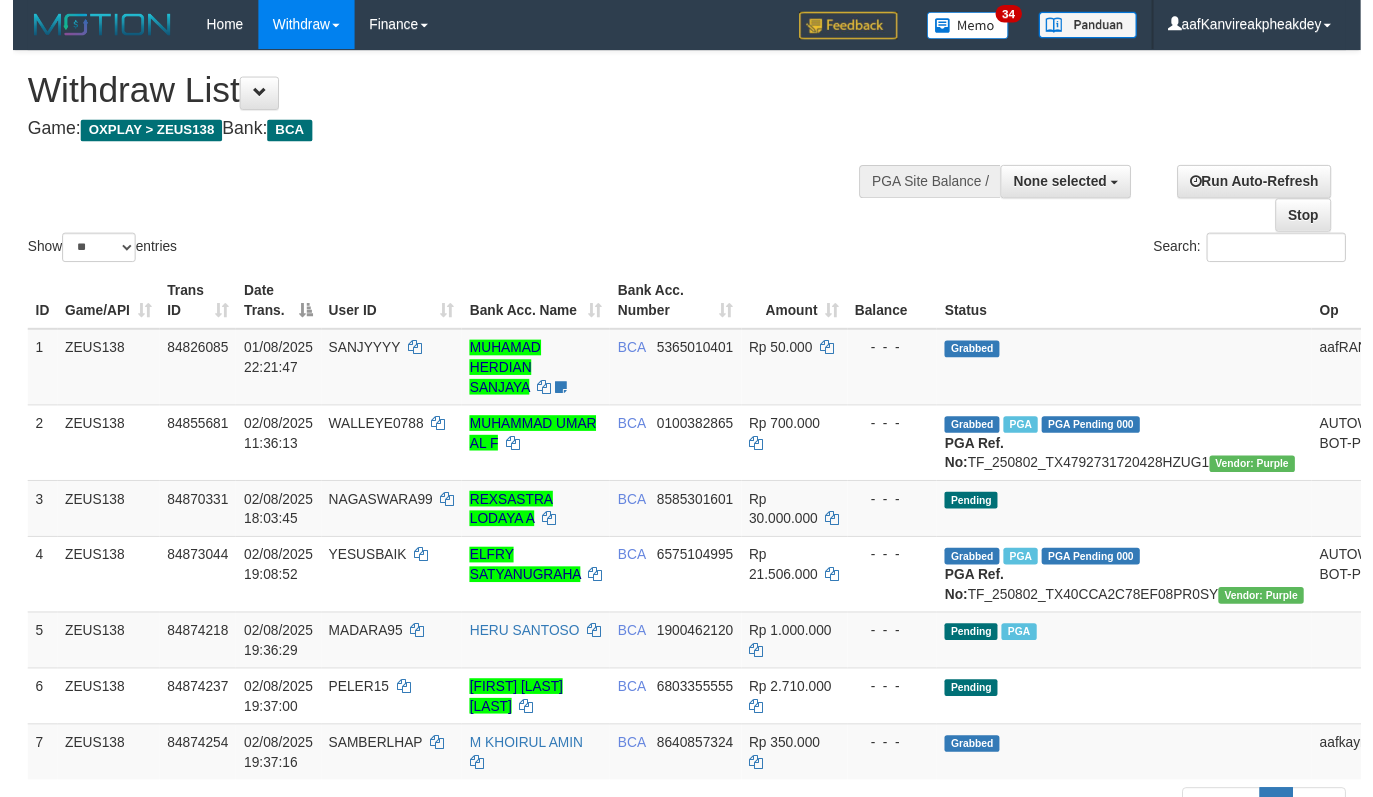 scroll, scrollTop: 200, scrollLeft: 0, axis: vertical 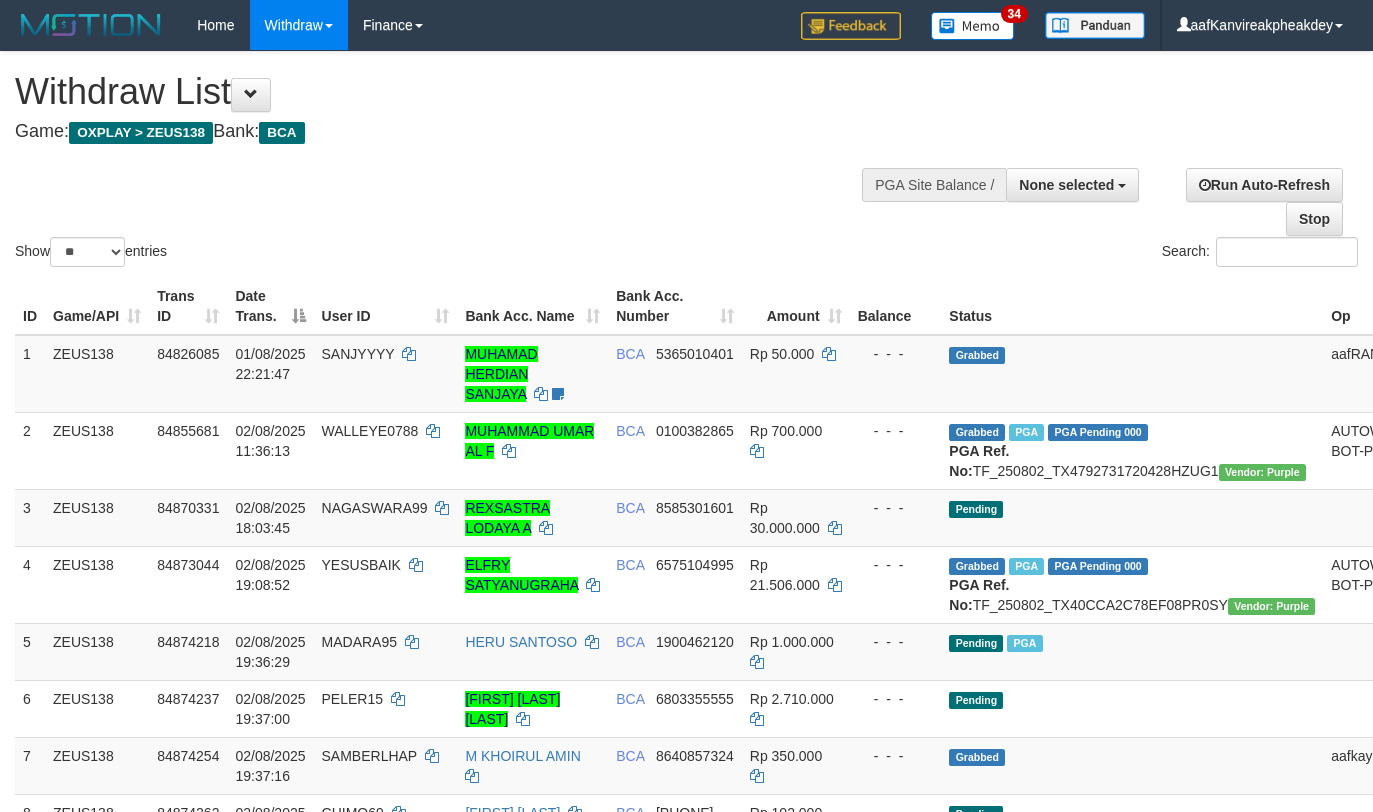 select 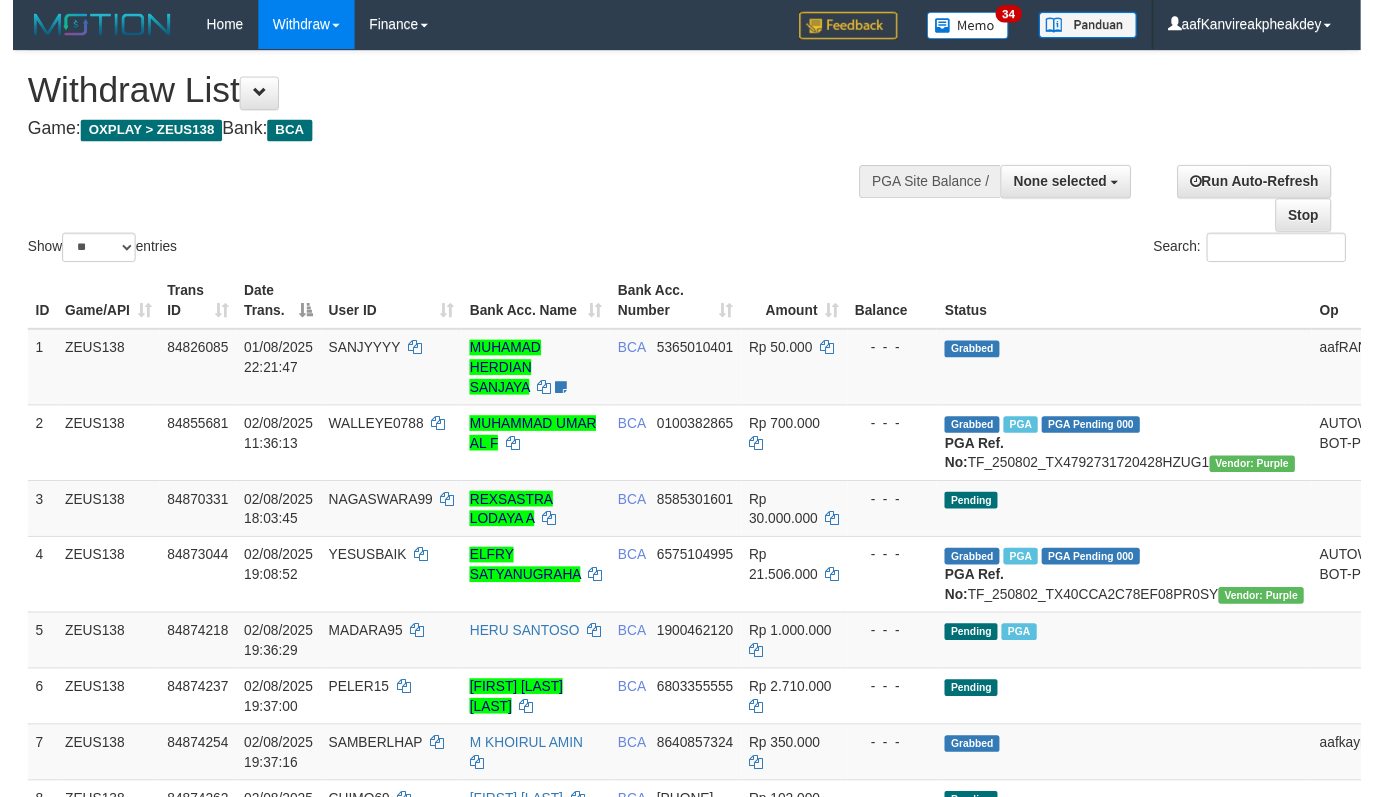scroll, scrollTop: 200, scrollLeft: 0, axis: vertical 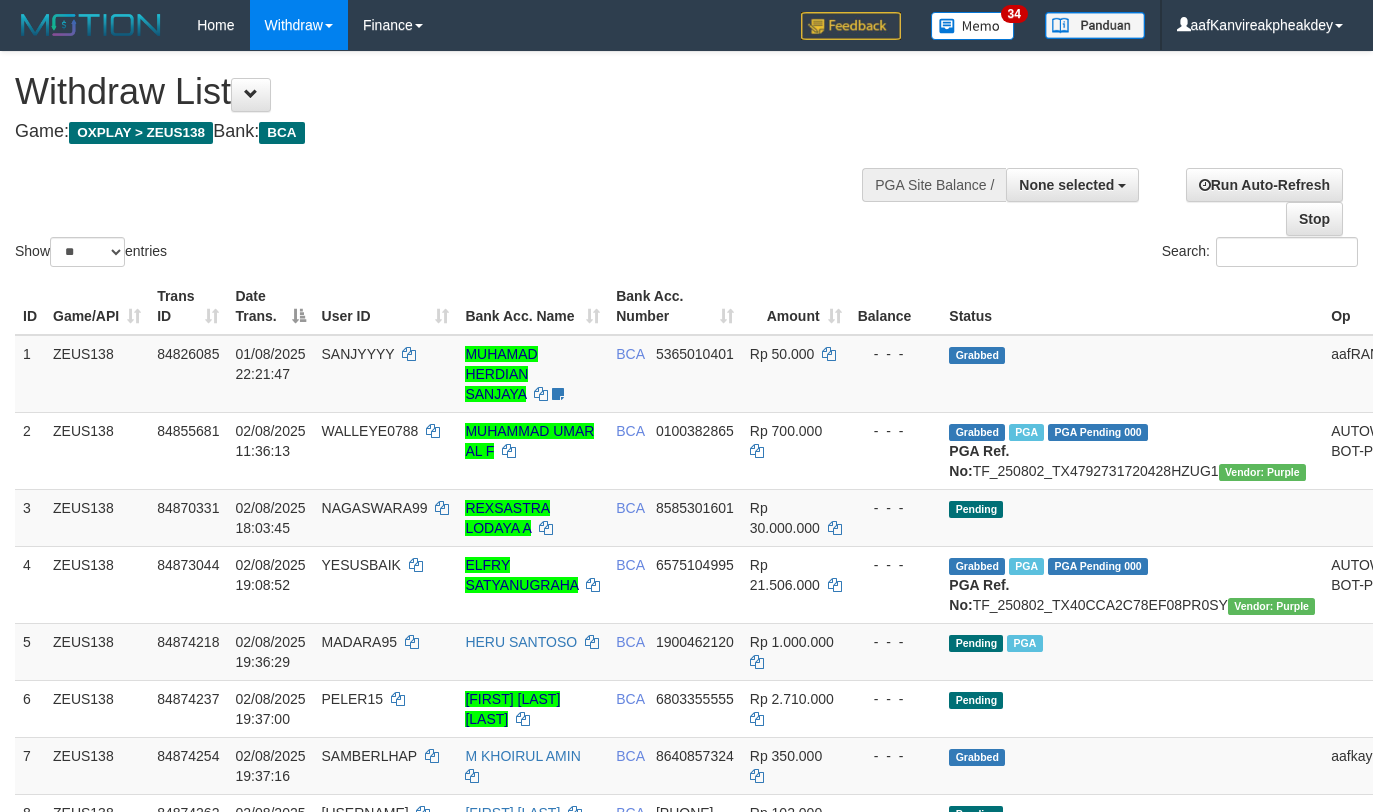 select 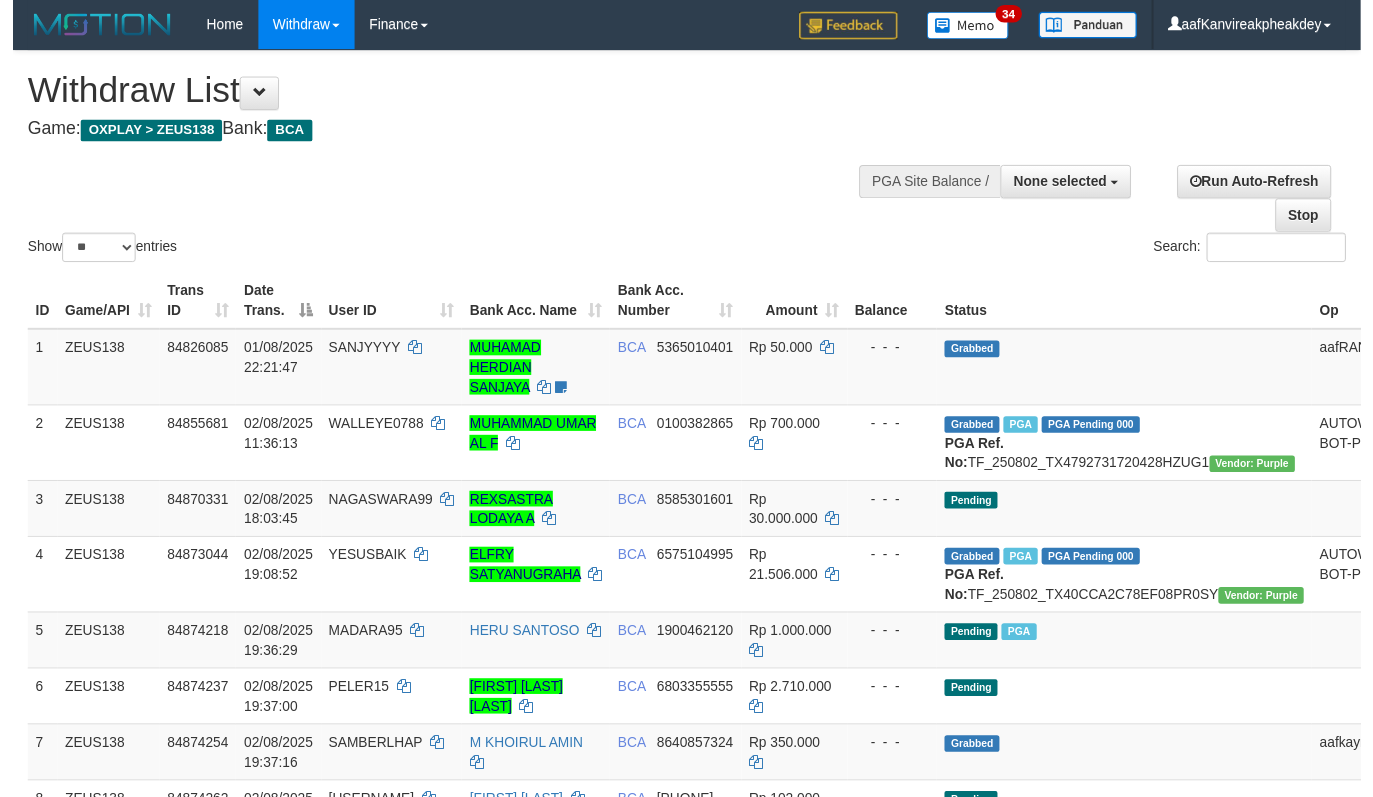 scroll, scrollTop: 200, scrollLeft: 0, axis: vertical 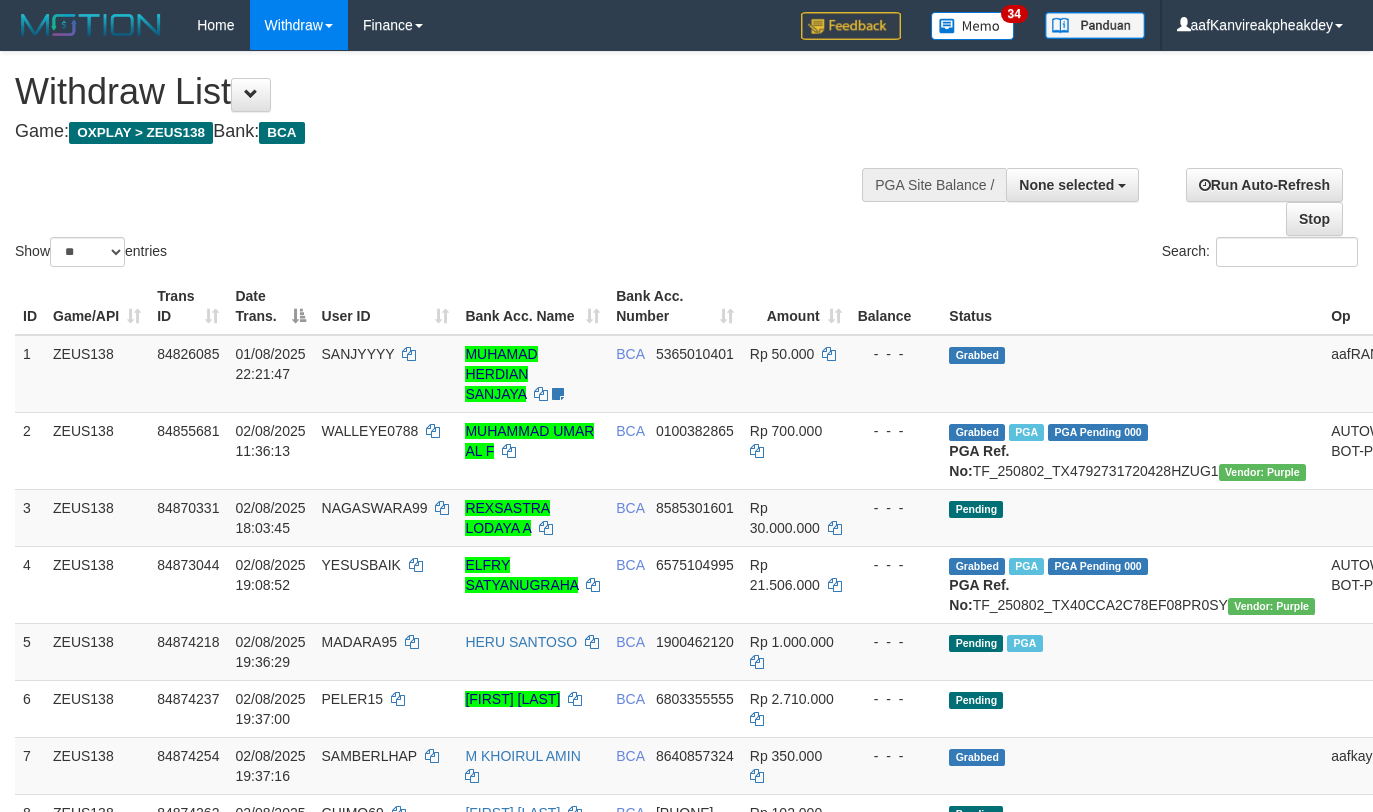 select 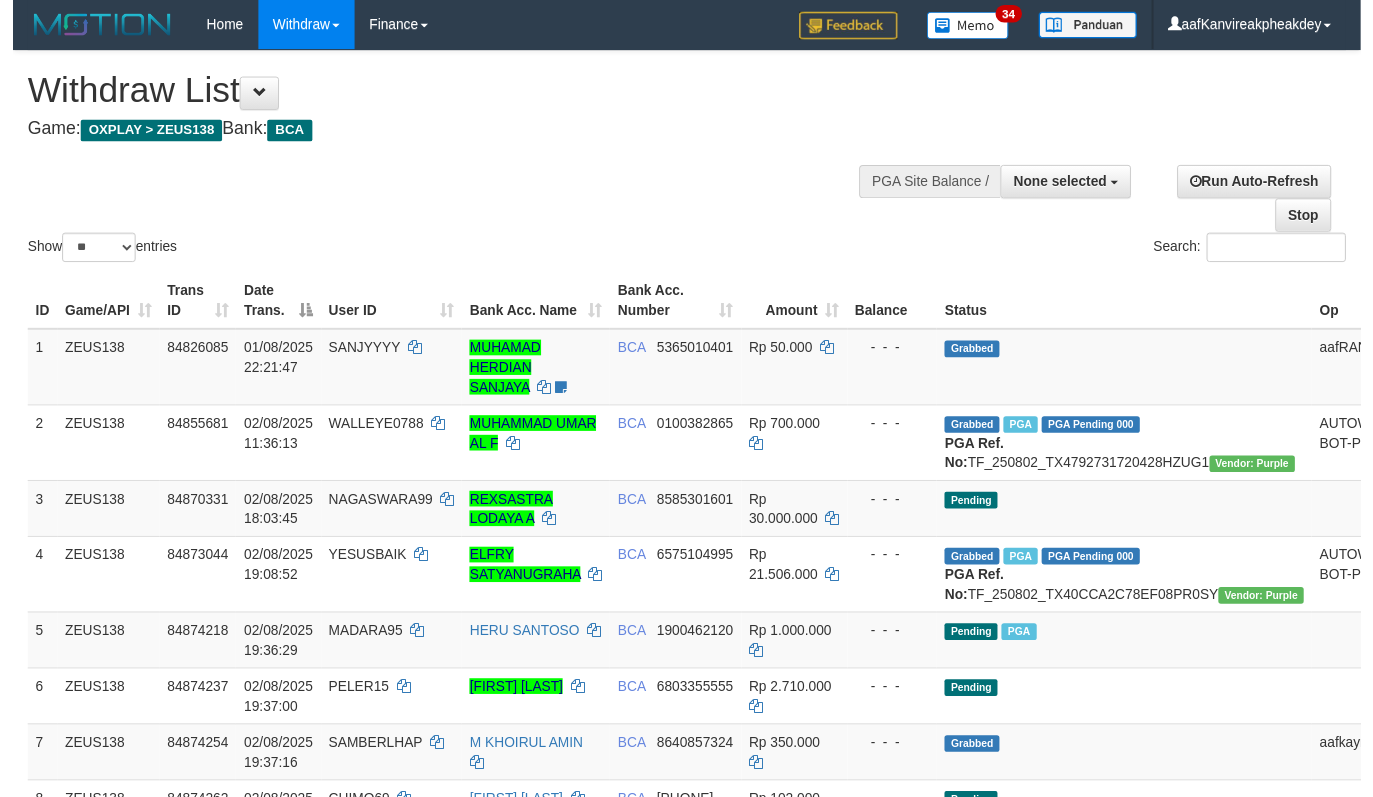 scroll, scrollTop: 200, scrollLeft: 0, axis: vertical 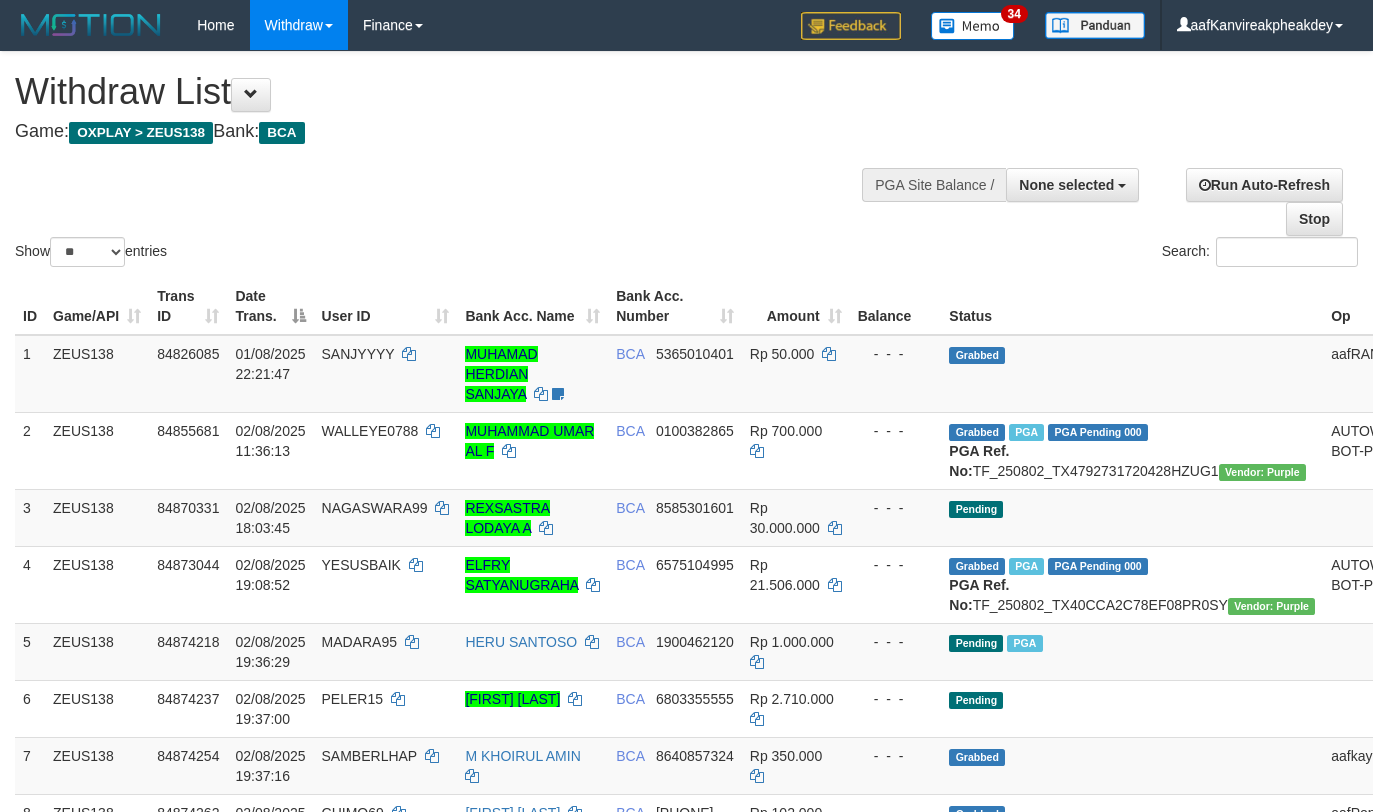 select 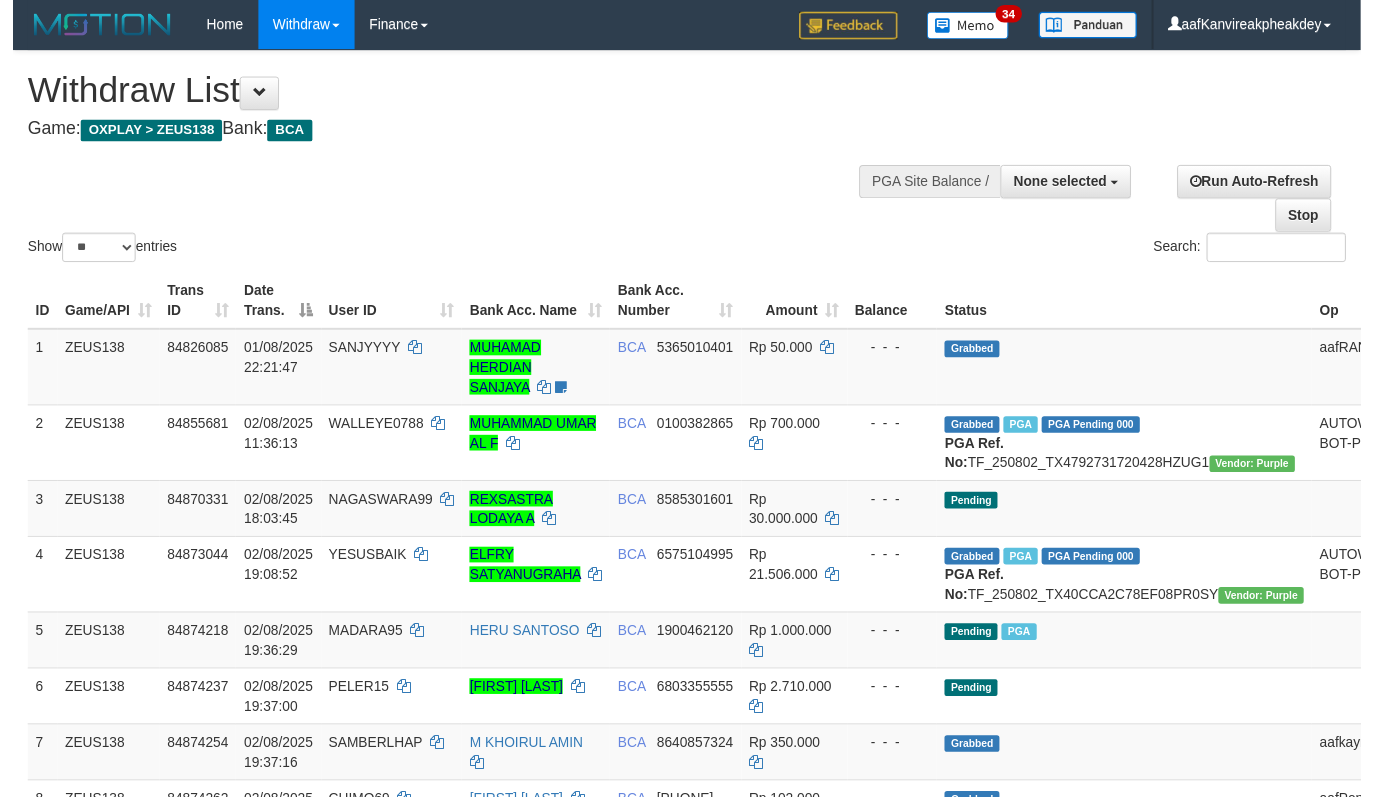 scroll, scrollTop: 200, scrollLeft: 0, axis: vertical 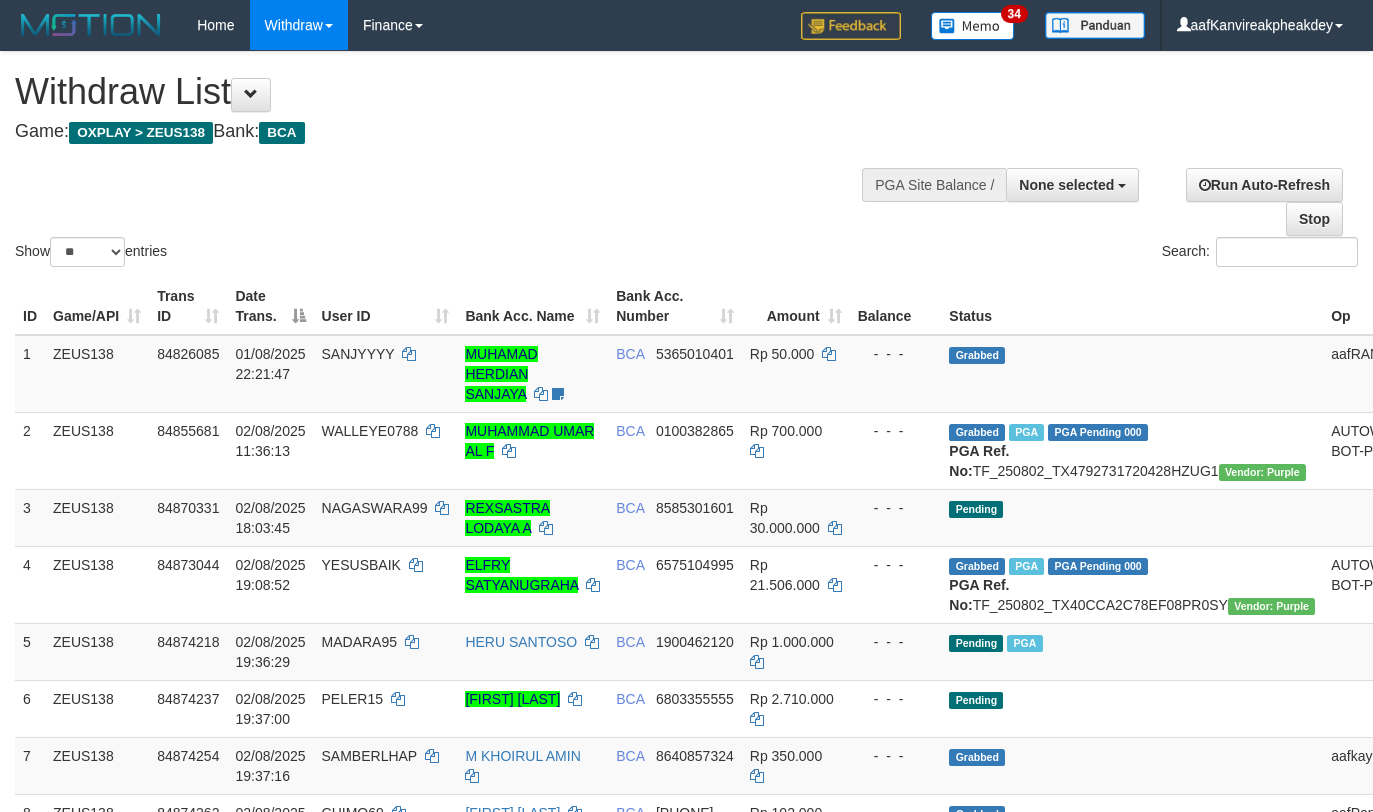 select 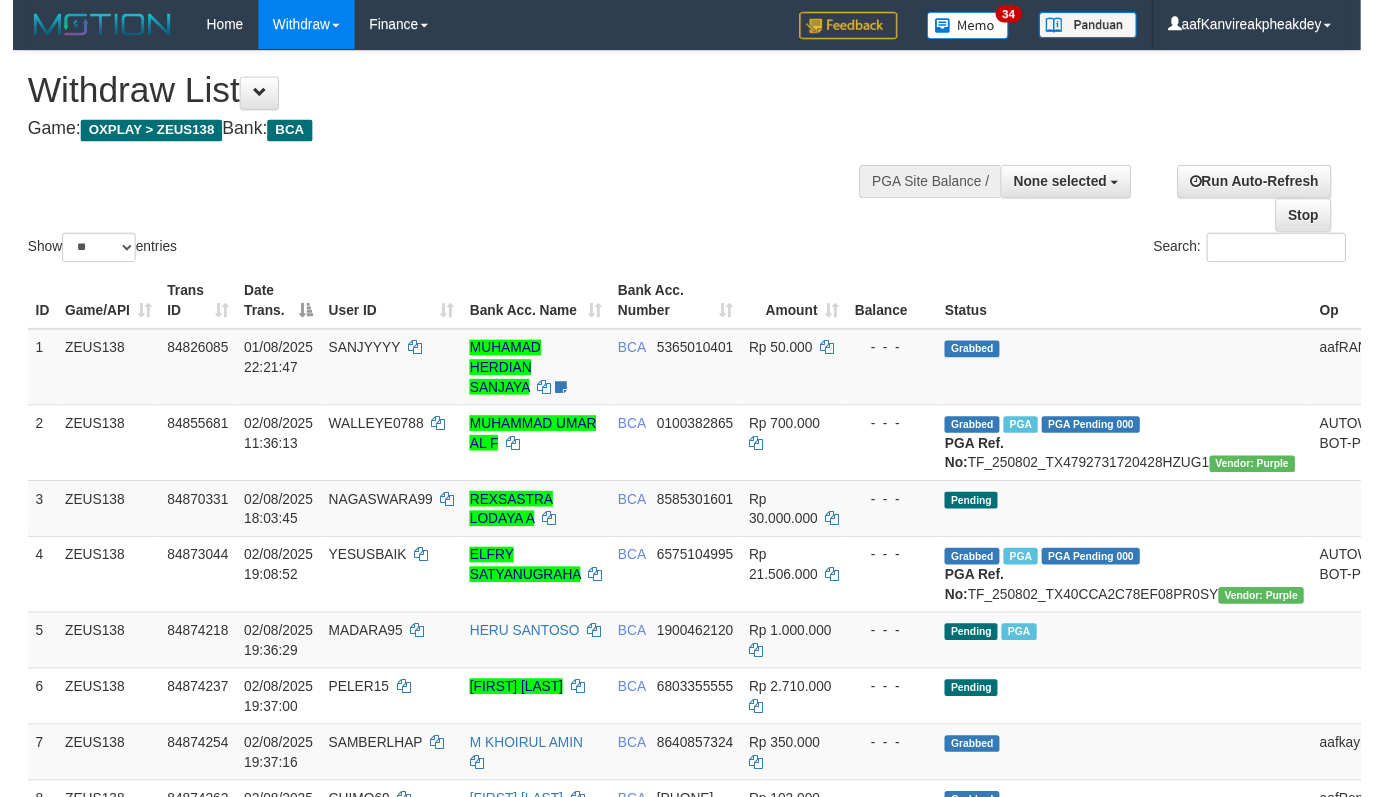 scroll, scrollTop: 200, scrollLeft: 0, axis: vertical 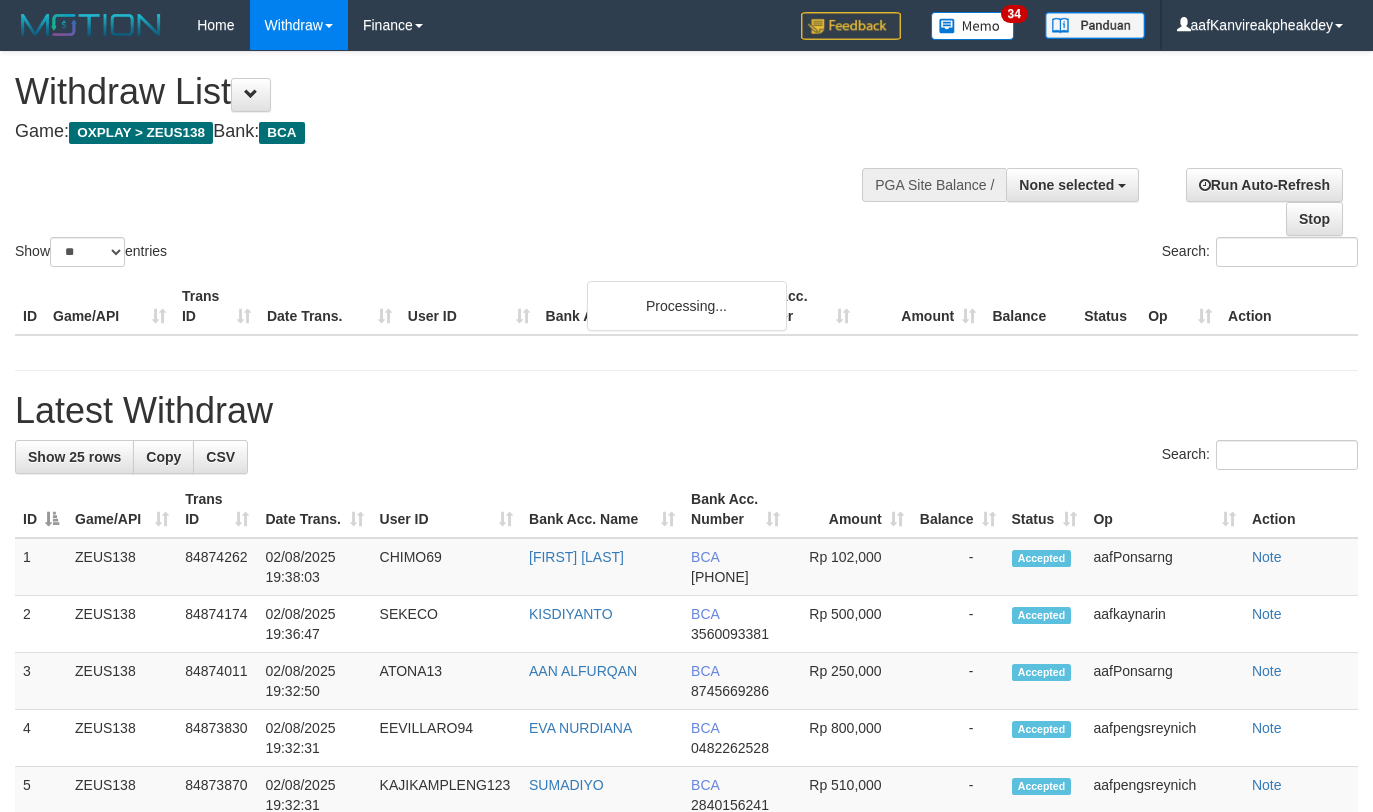 select 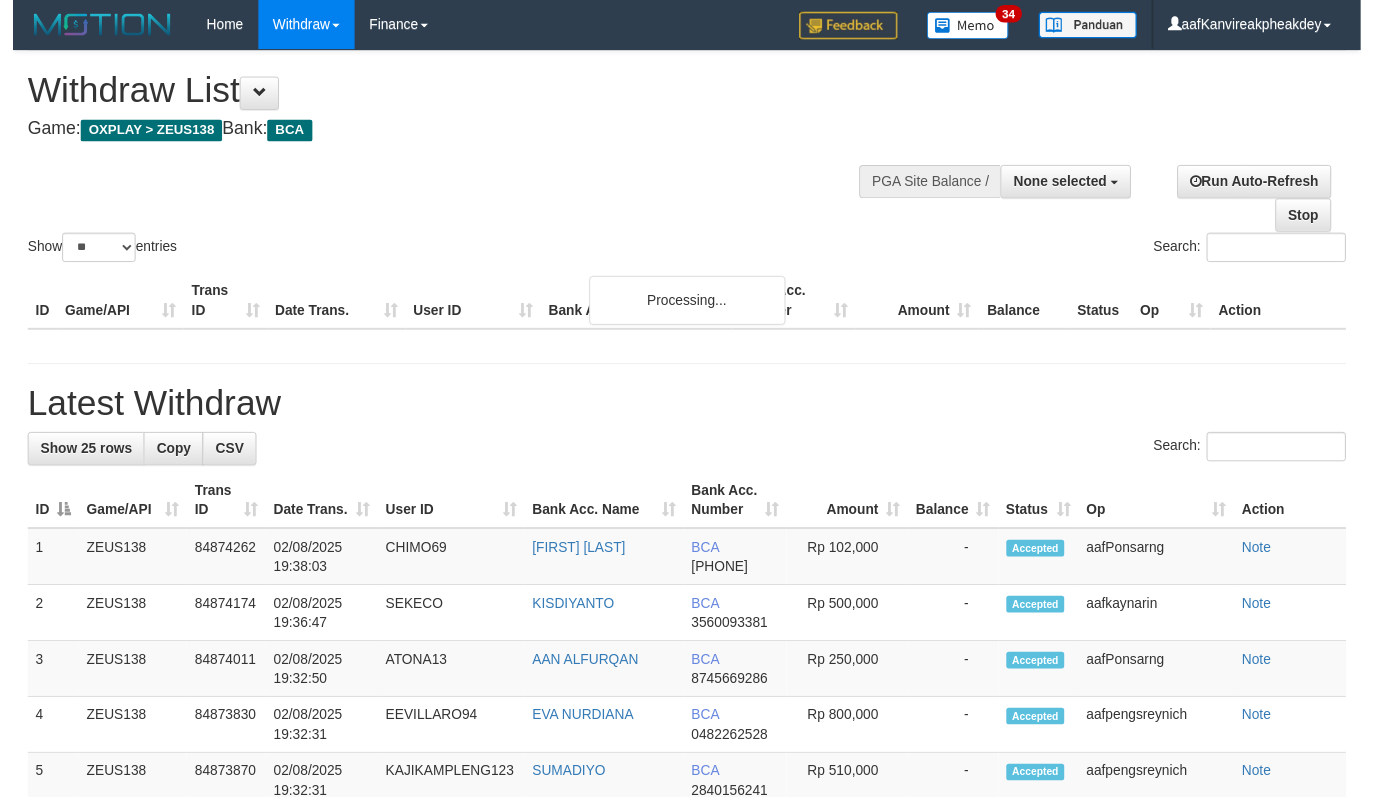 scroll, scrollTop: 200, scrollLeft: 0, axis: vertical 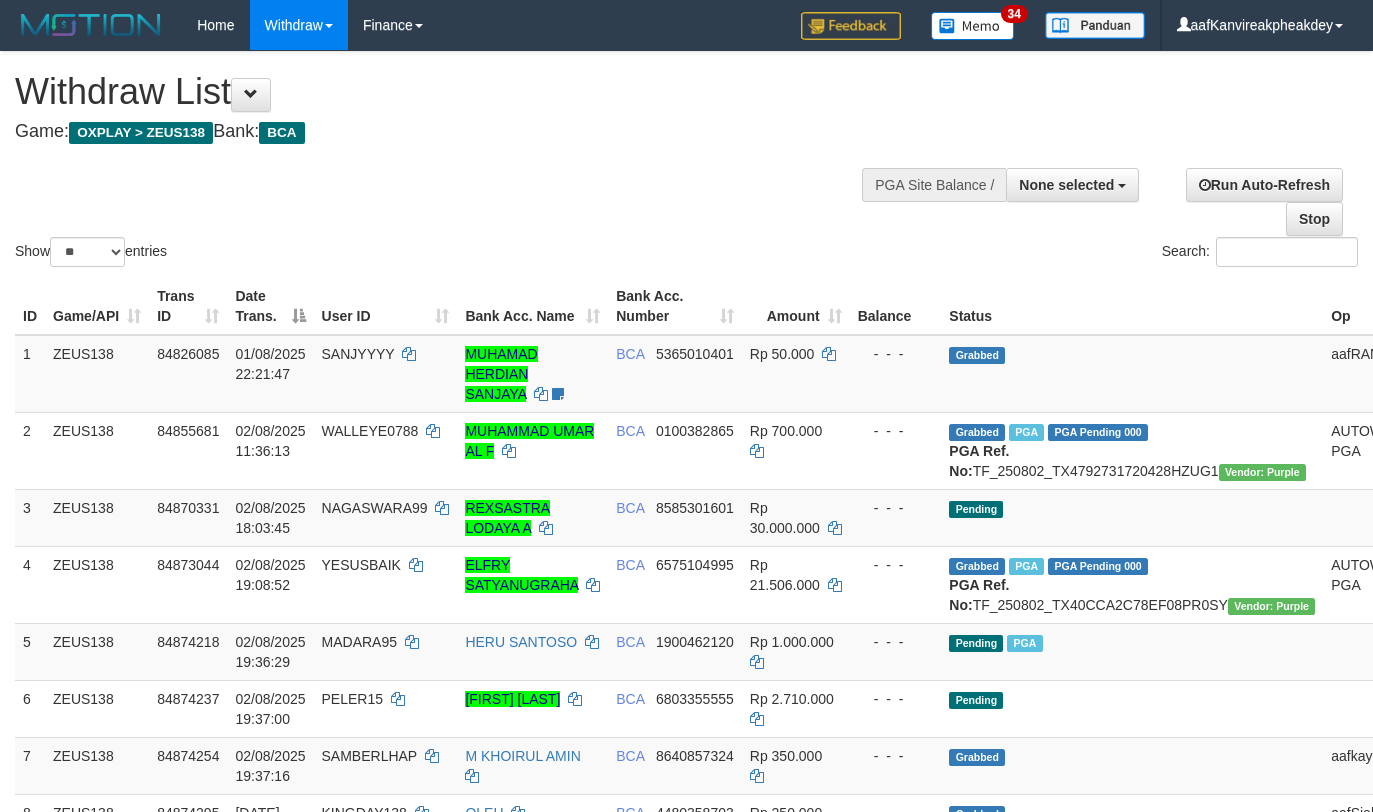 select 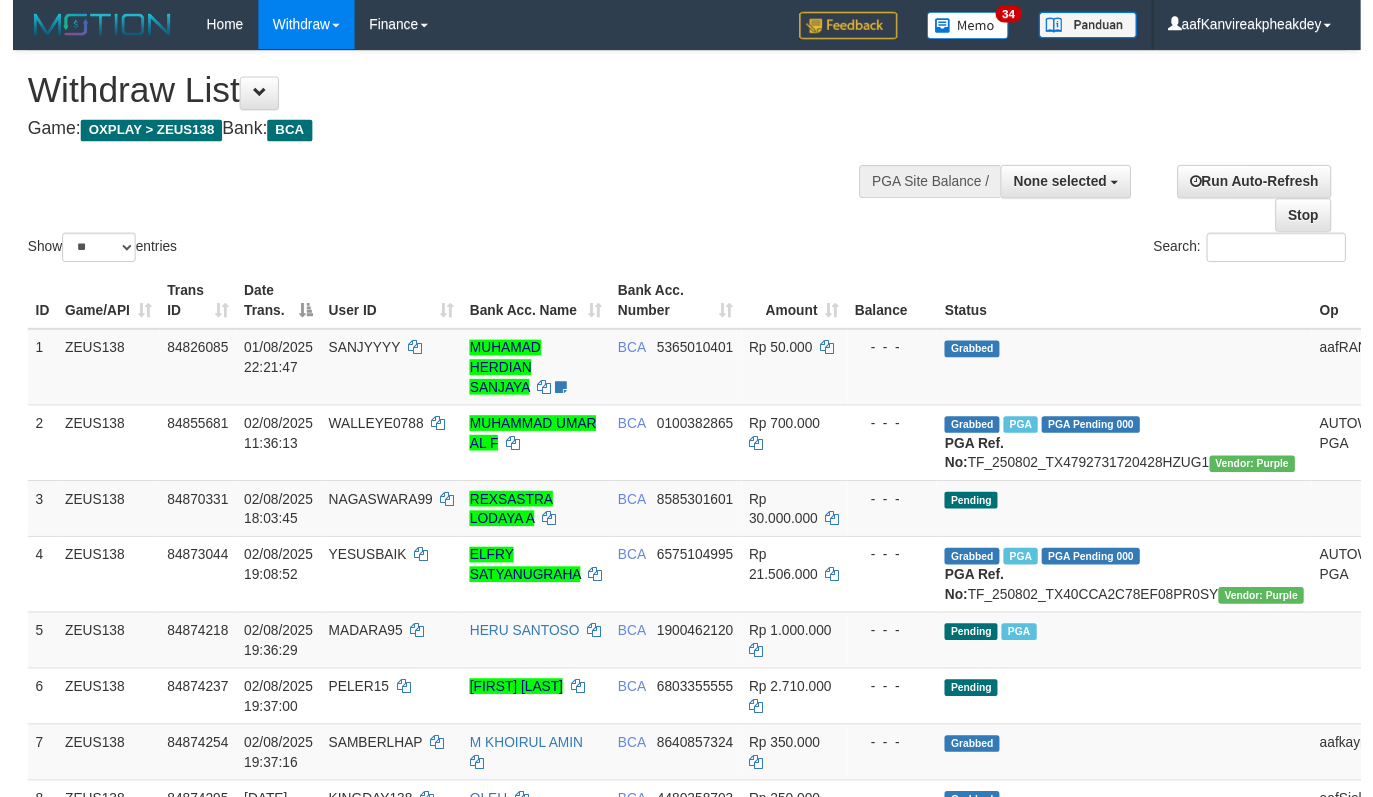 scroll, scrollTop: 200, scrollLeft: 0, axis: vertical 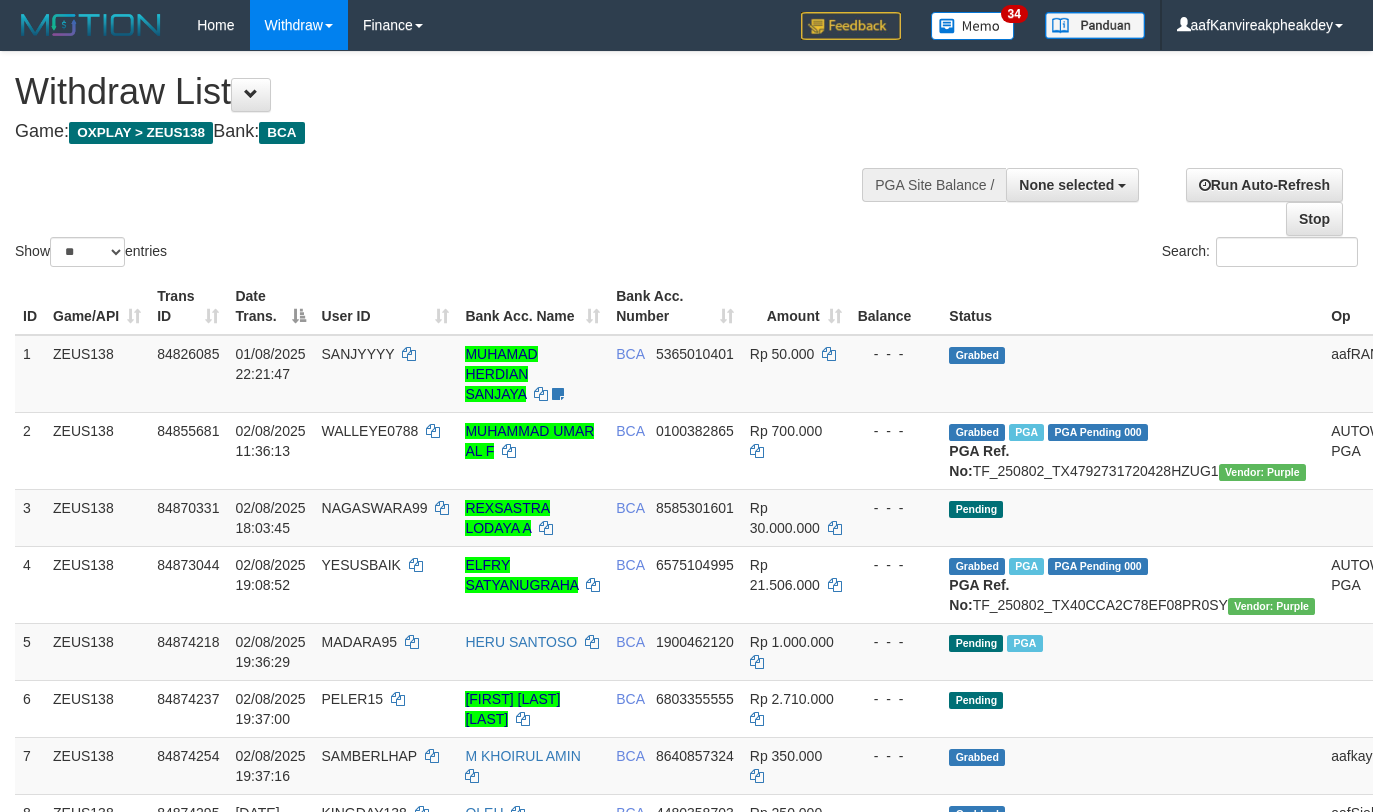 select 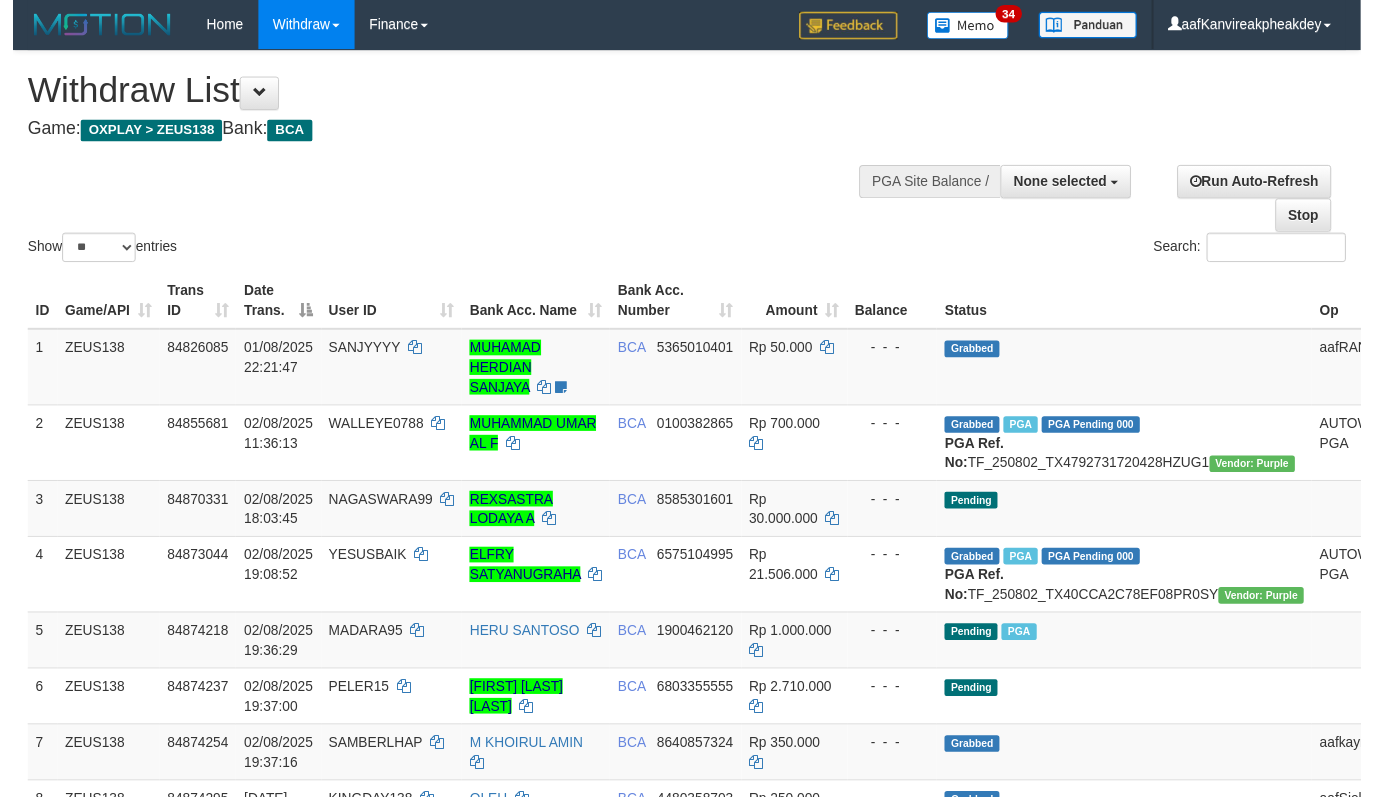 scroll, scrollTop: 200, scrollLeft: 0, axis: vertical 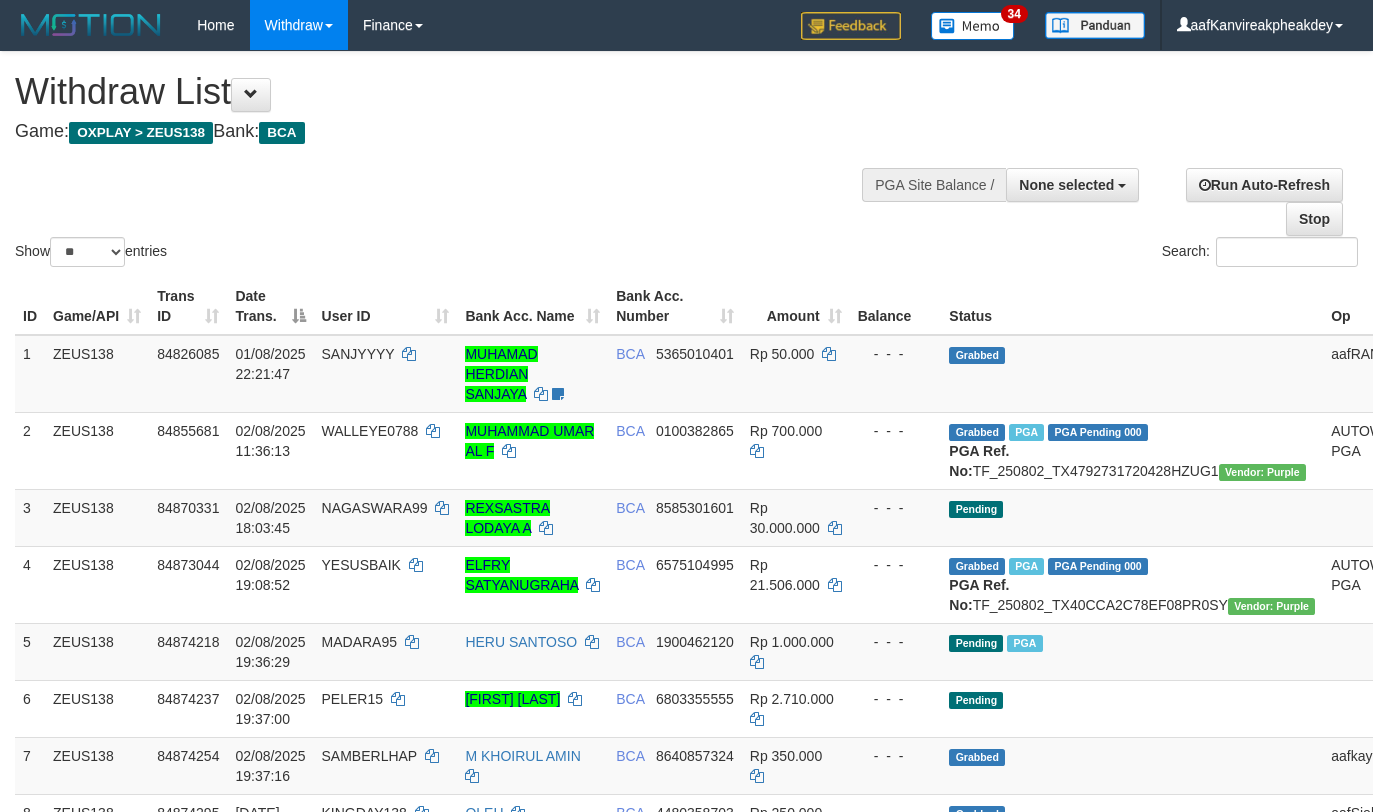 select 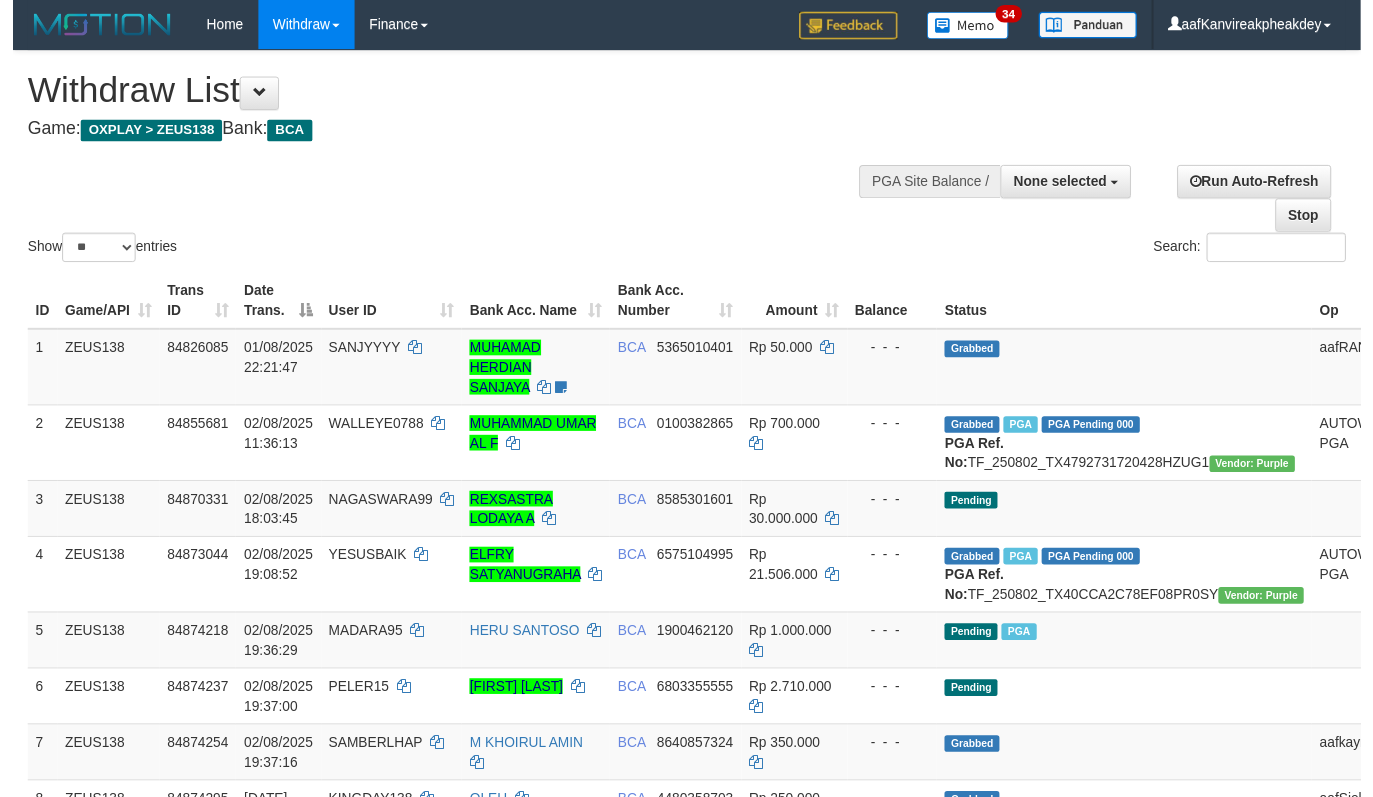 scroll, scrollTop: 200, scrollLeft: 0, axis: vertical 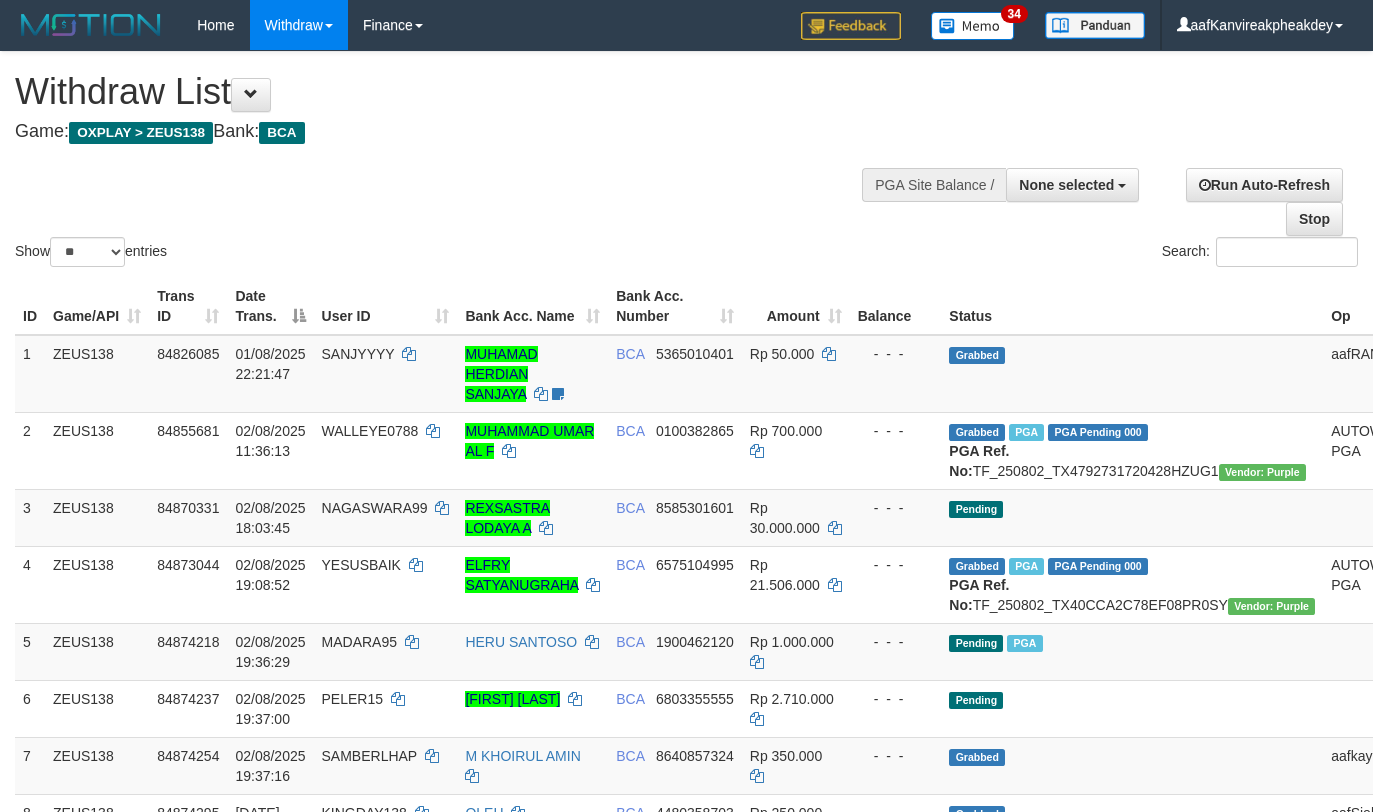select 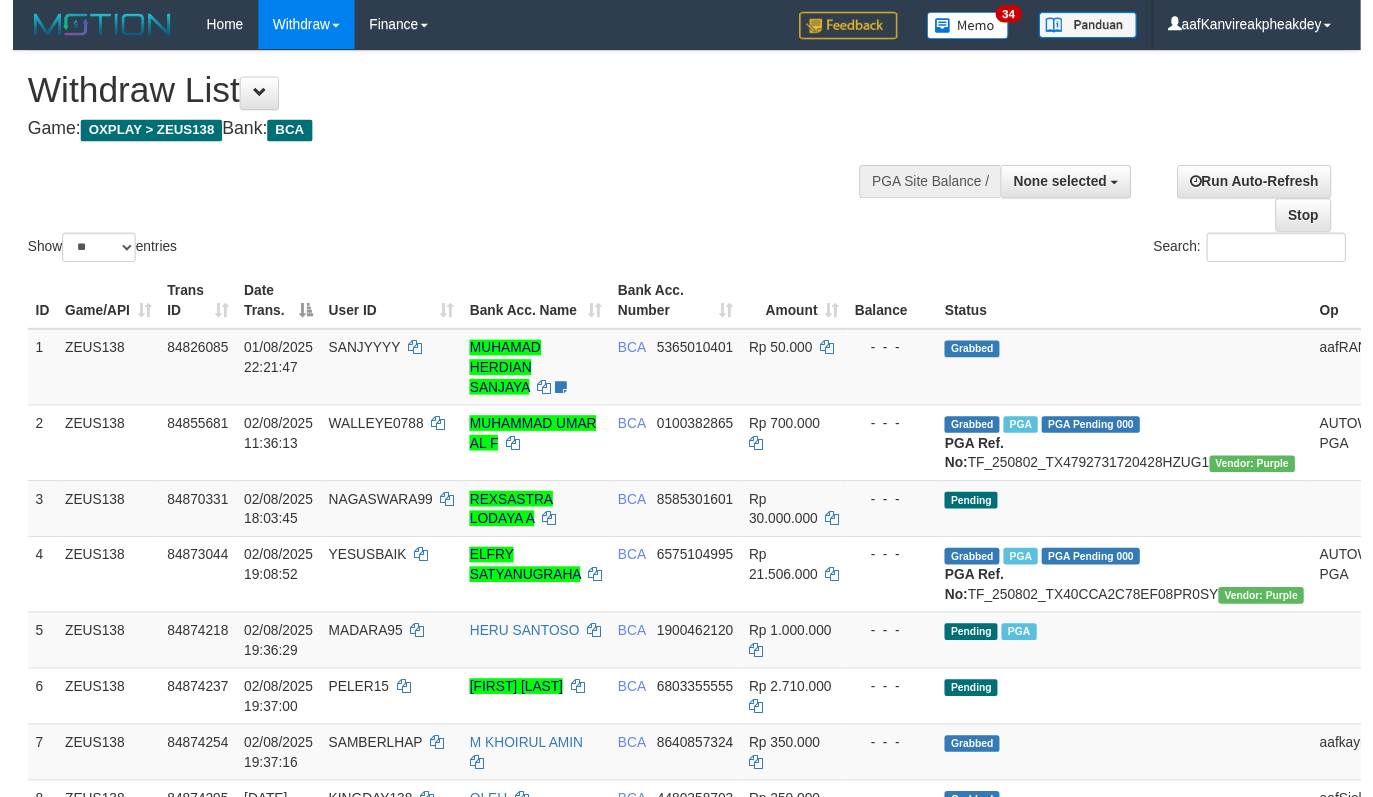 scroll, scrollTop: 200, scrollLeft: 0, axis: vertical 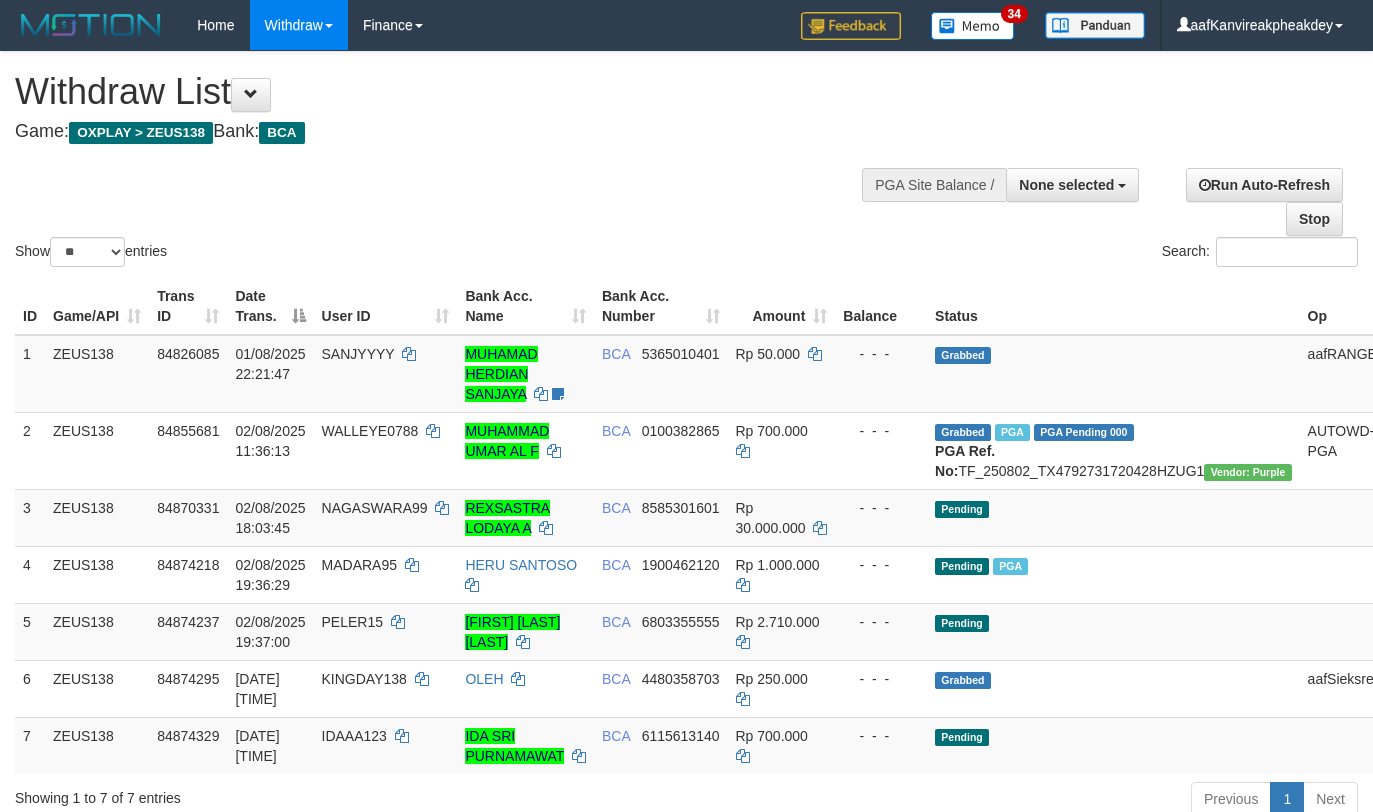 select 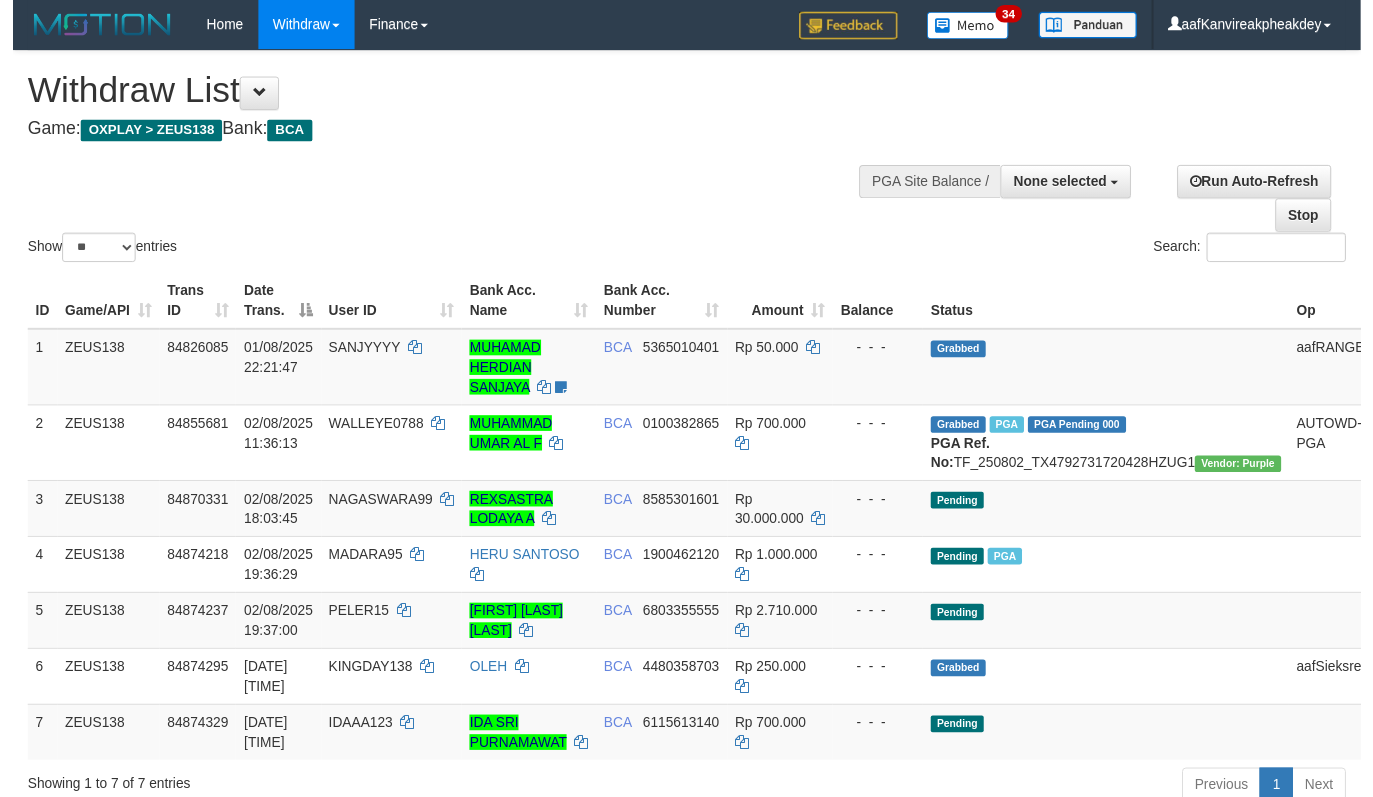 scroll, scrollTop: 200, scrollLeft: 0, axis: vertical 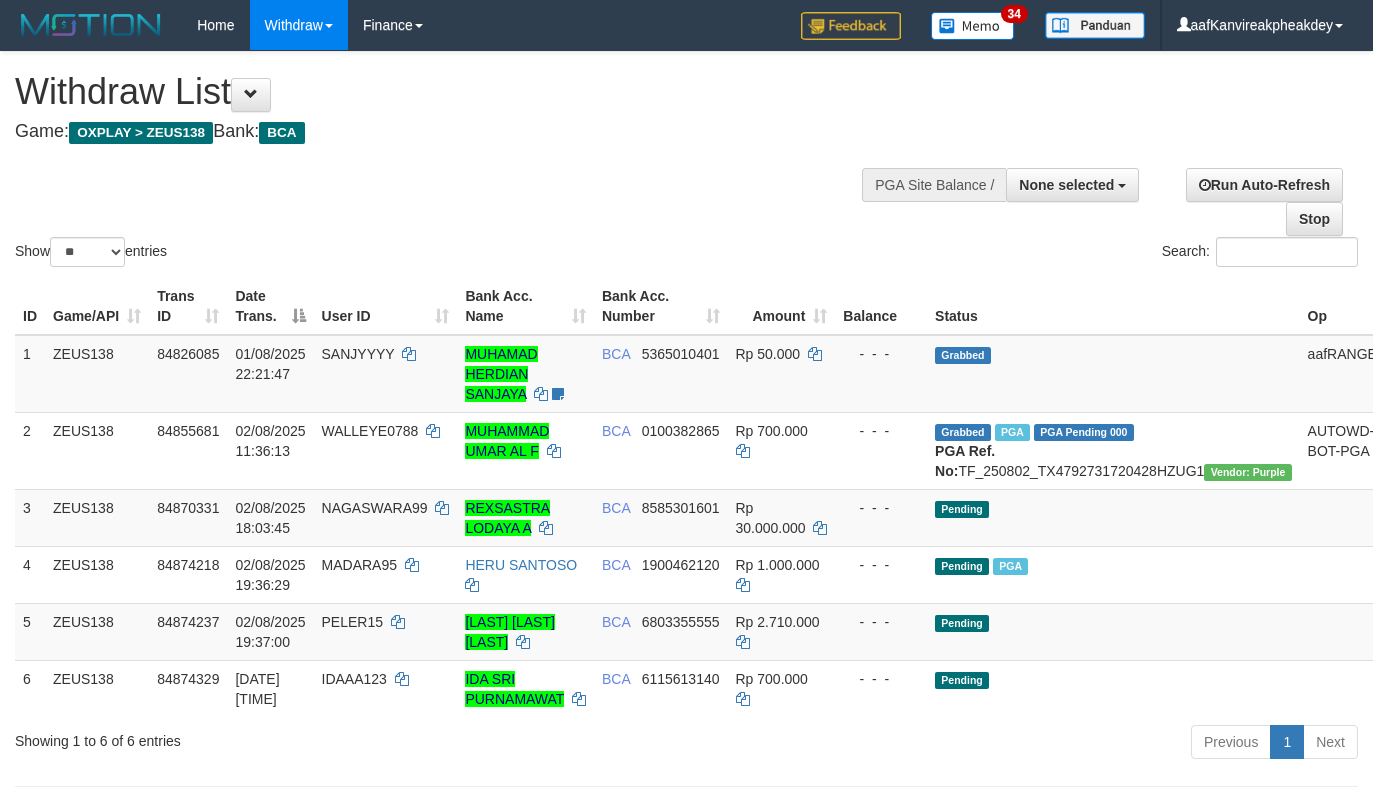 select 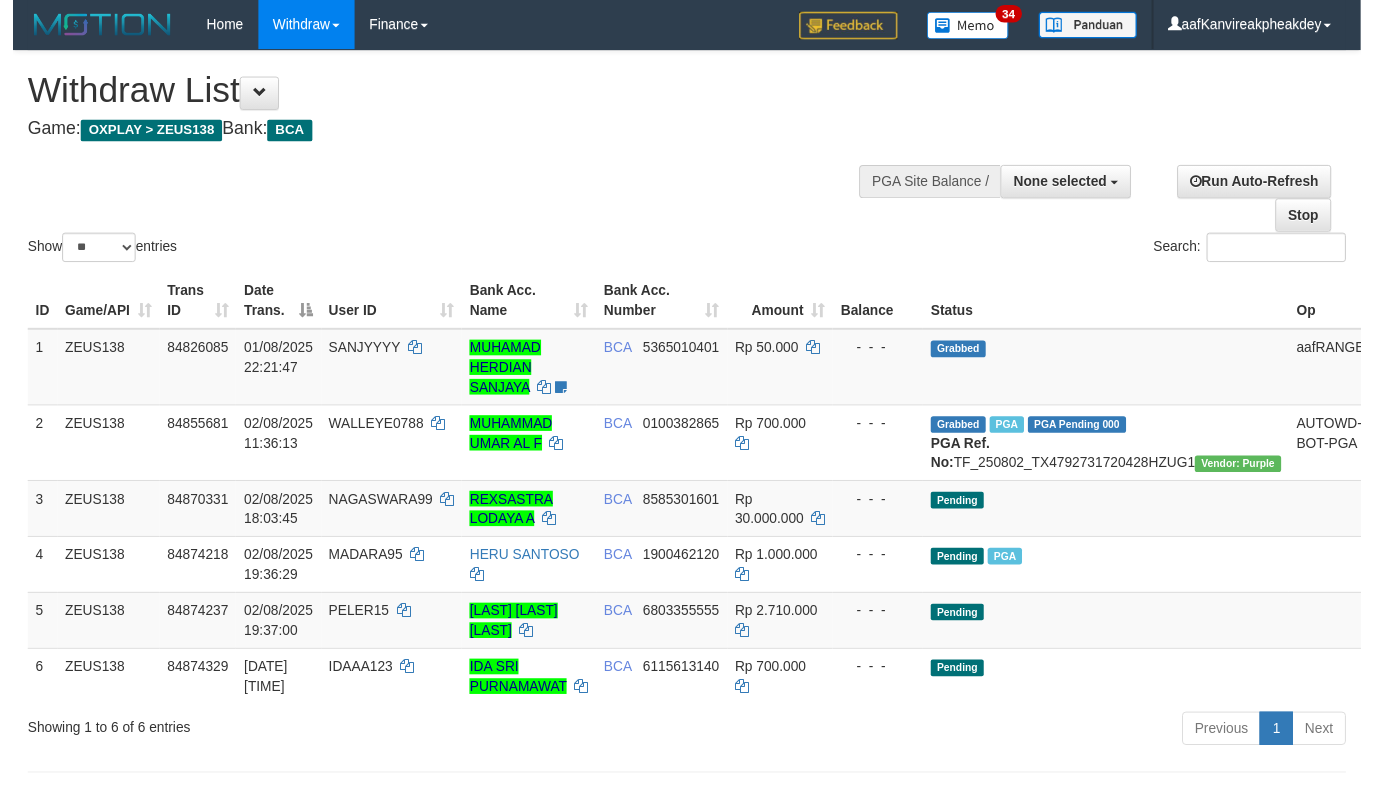 scroll, scrollTop: 200, scrollLeft: 0, axis: vertical 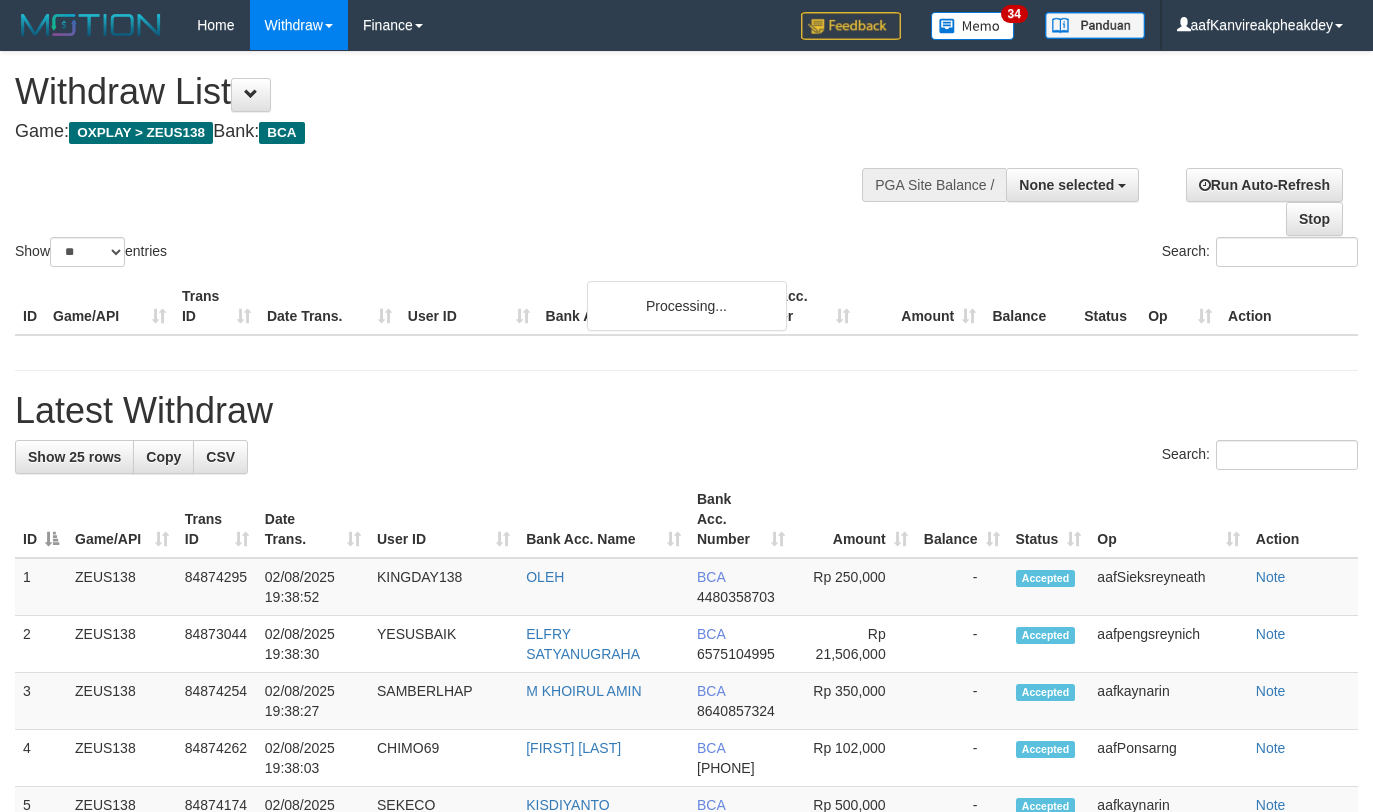 select 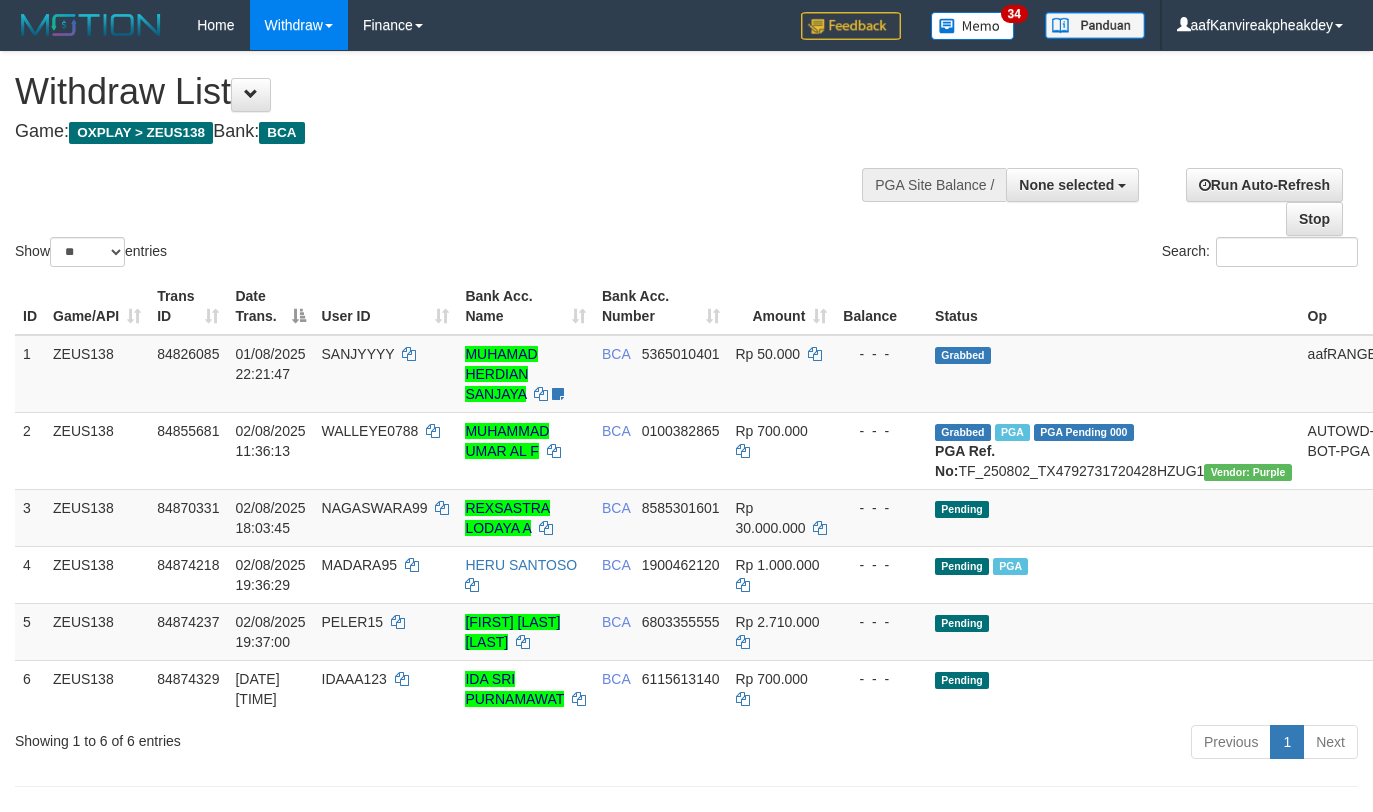 select 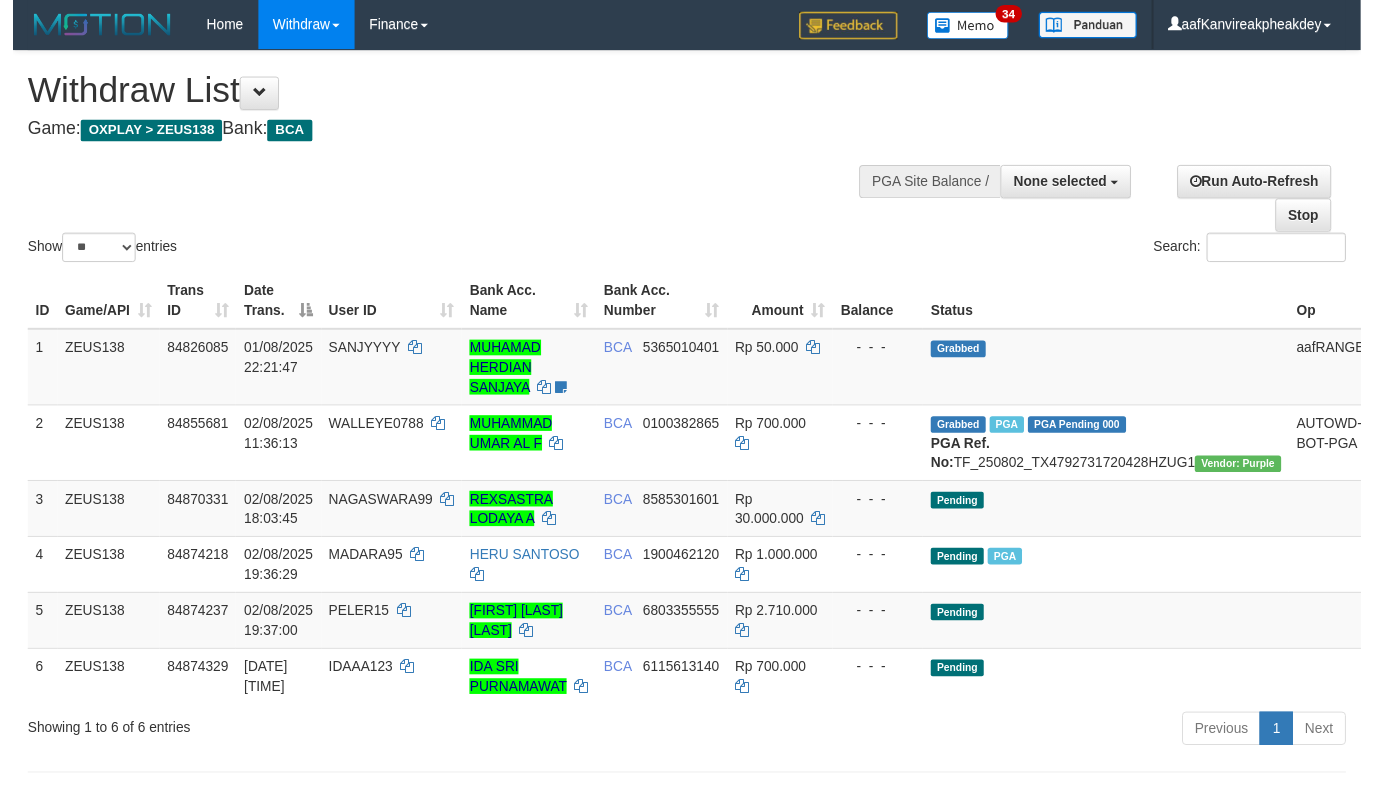 scroll, scrollTop: 200, scrollLeft: 0, axis: vertical 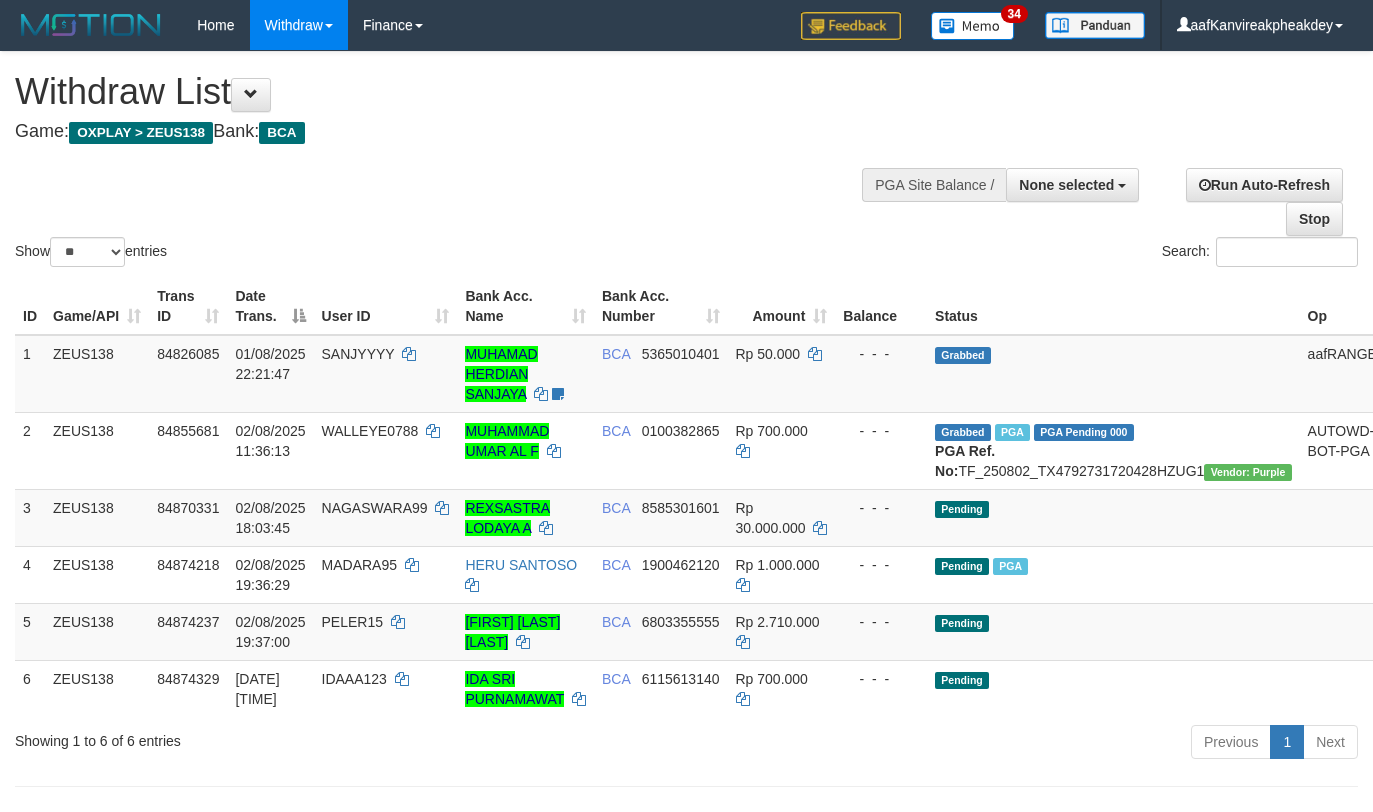 select 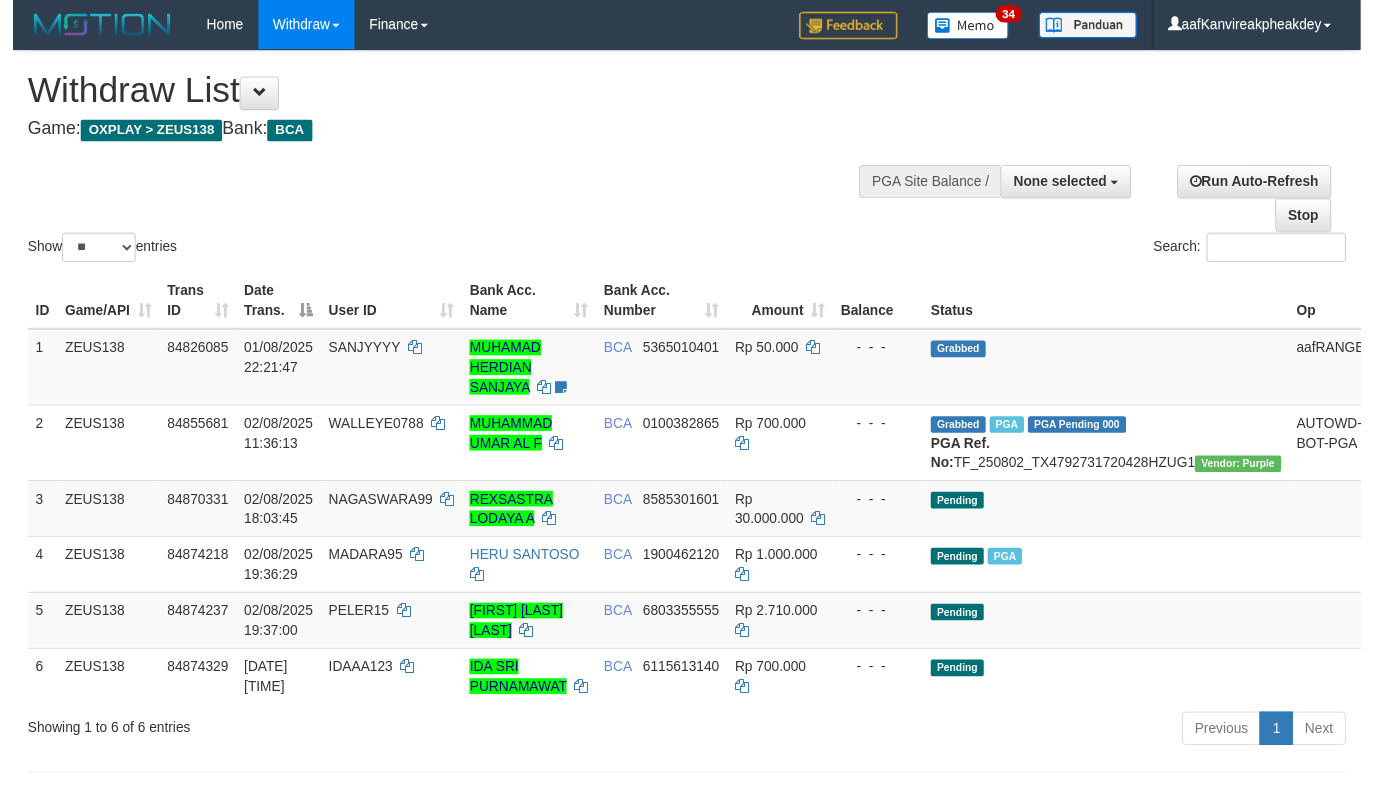 scroll, scrollTop: 200, scrollLeft: 0, axis: vertical 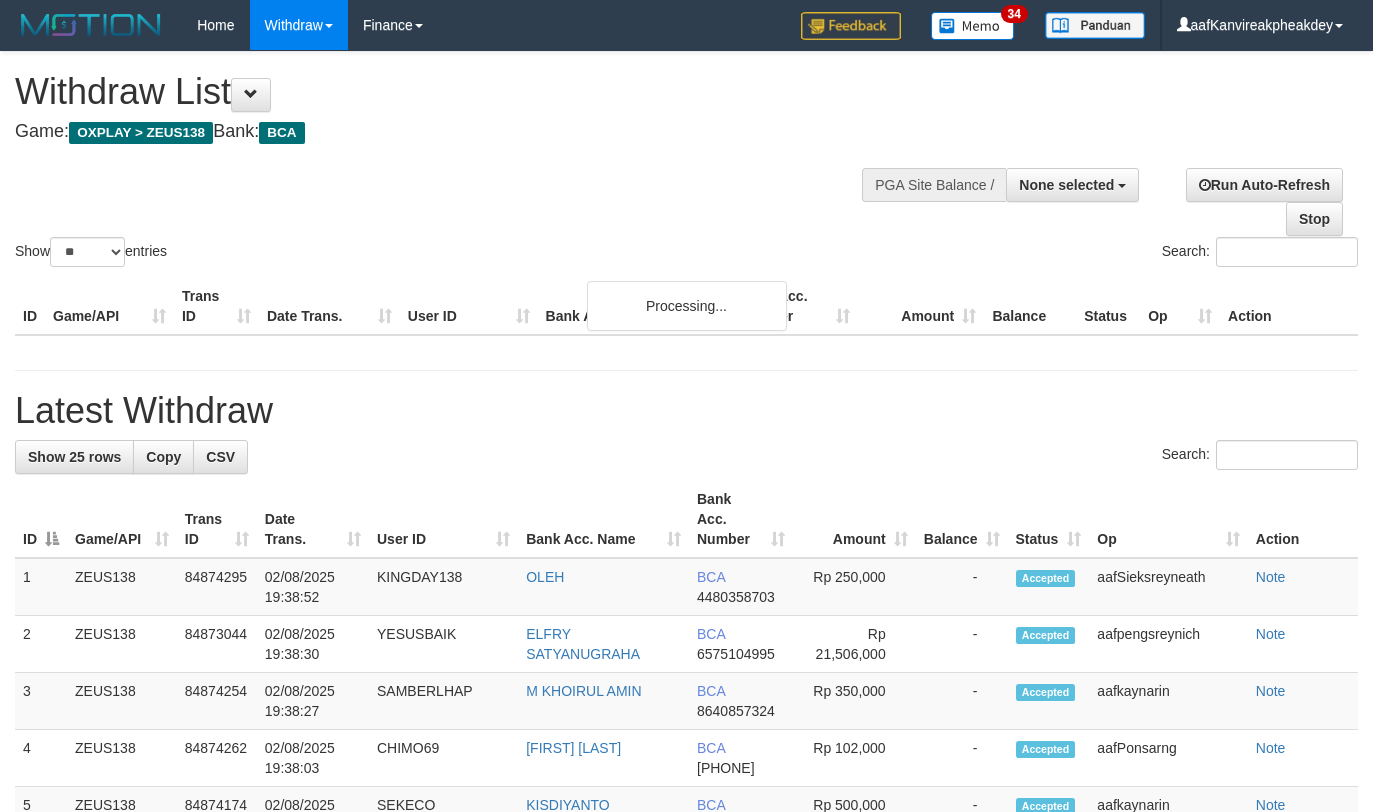 select 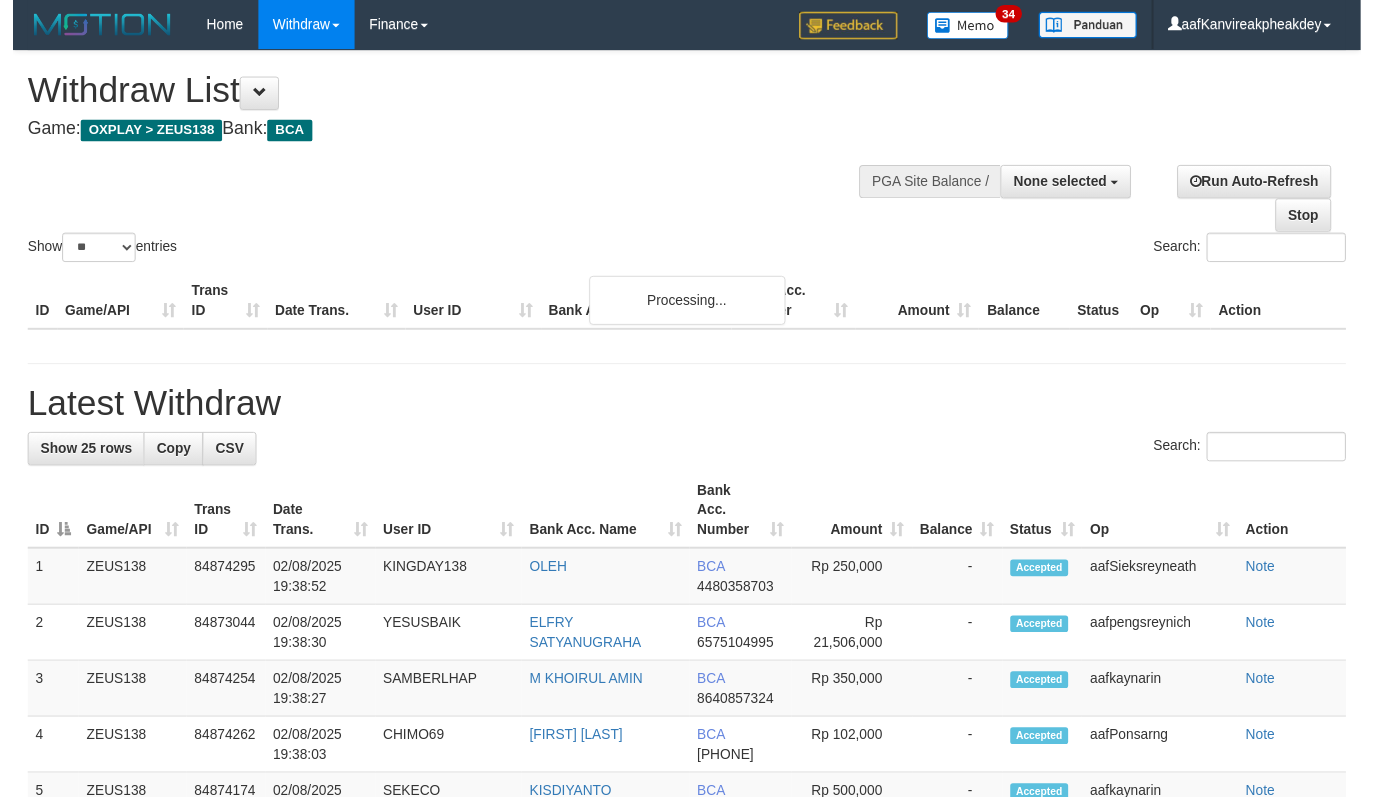 scroll, scrollTop: 200, scrollLeft: 0, axis: vertical 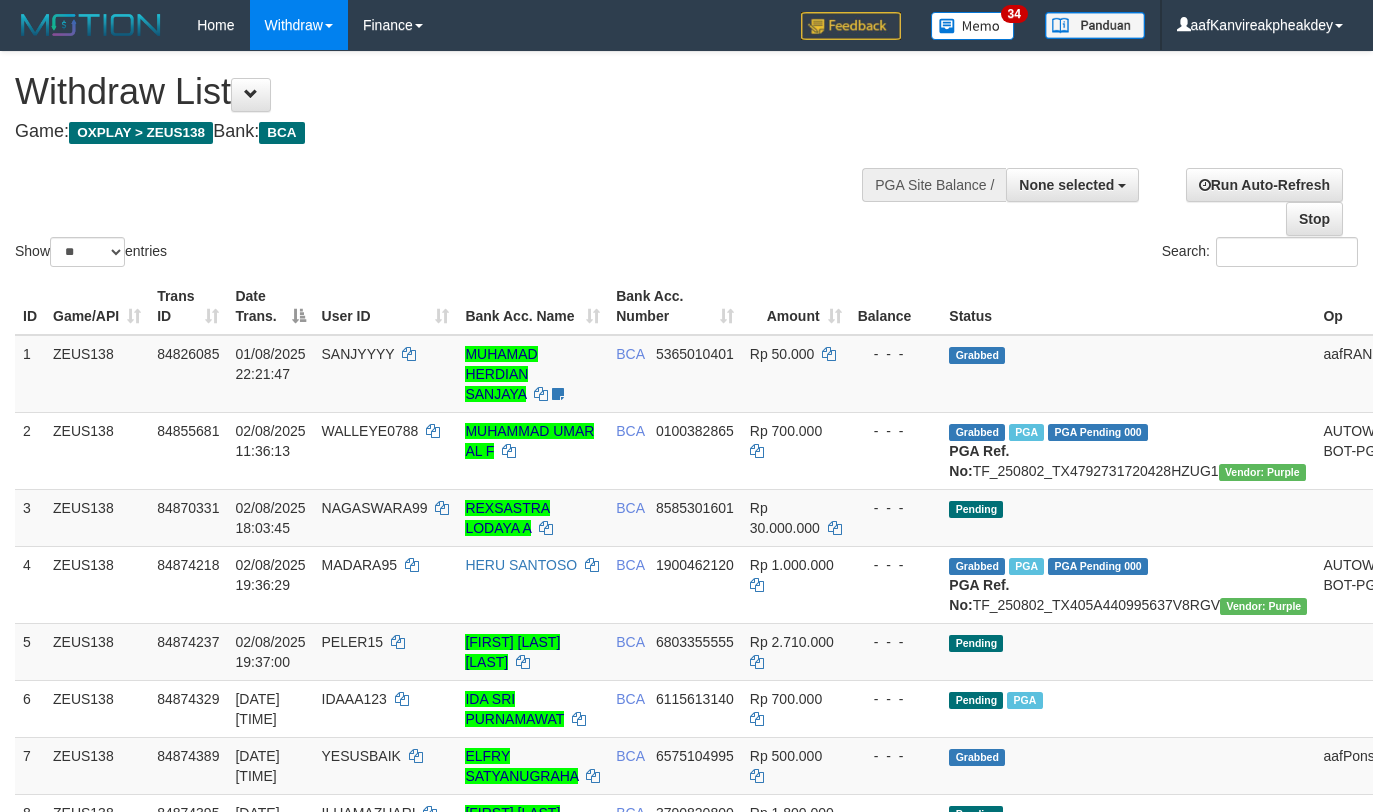 select 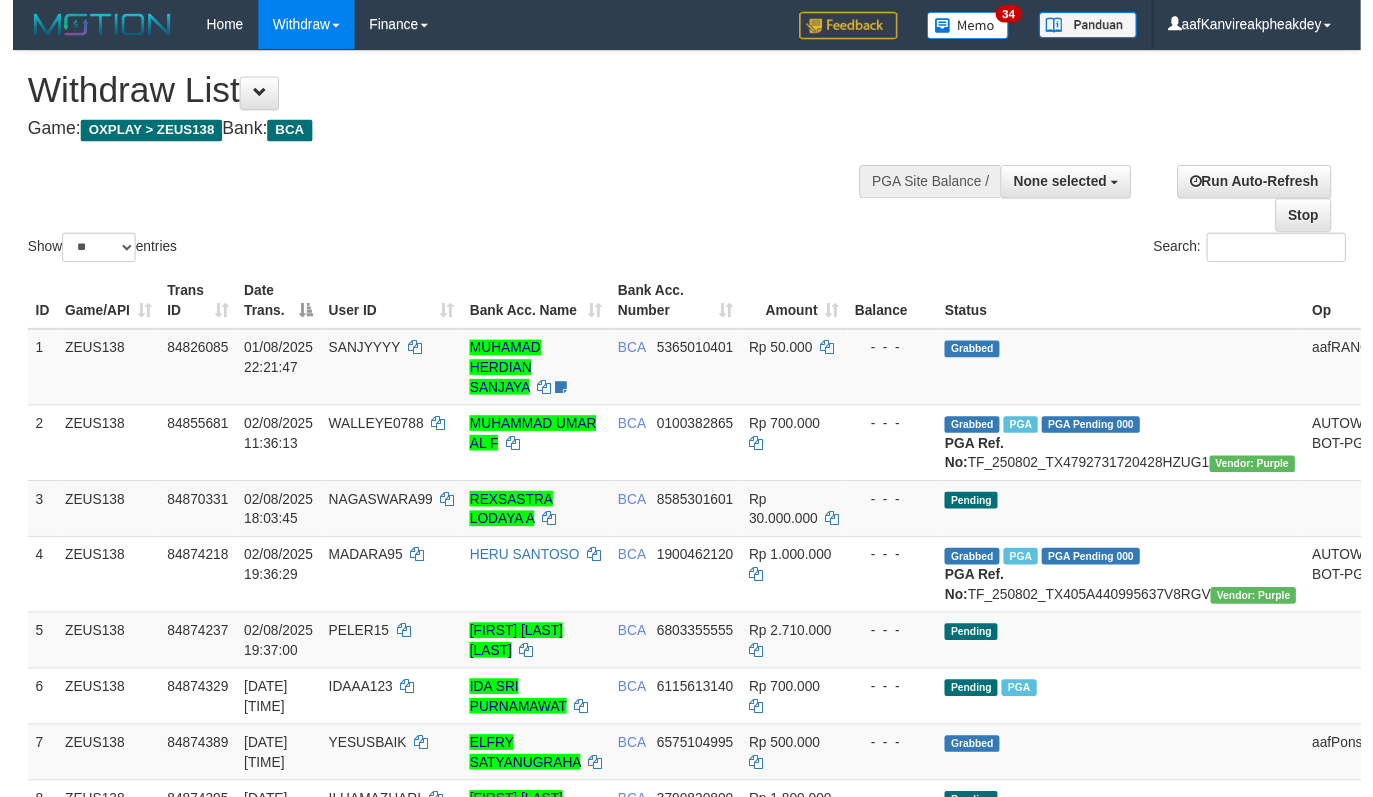 scroll, scrollTop: 200, scrollLeft: 0, axis: vertical 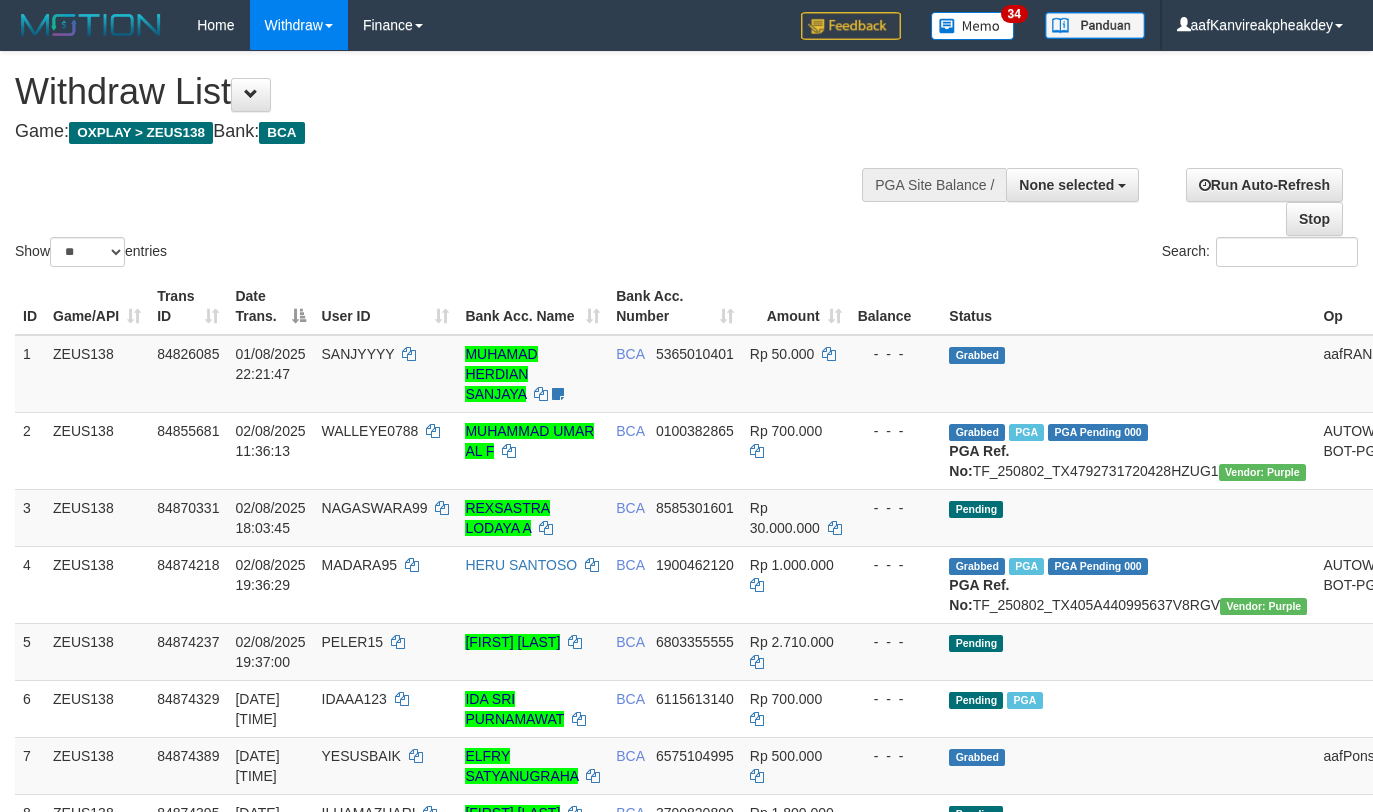 select 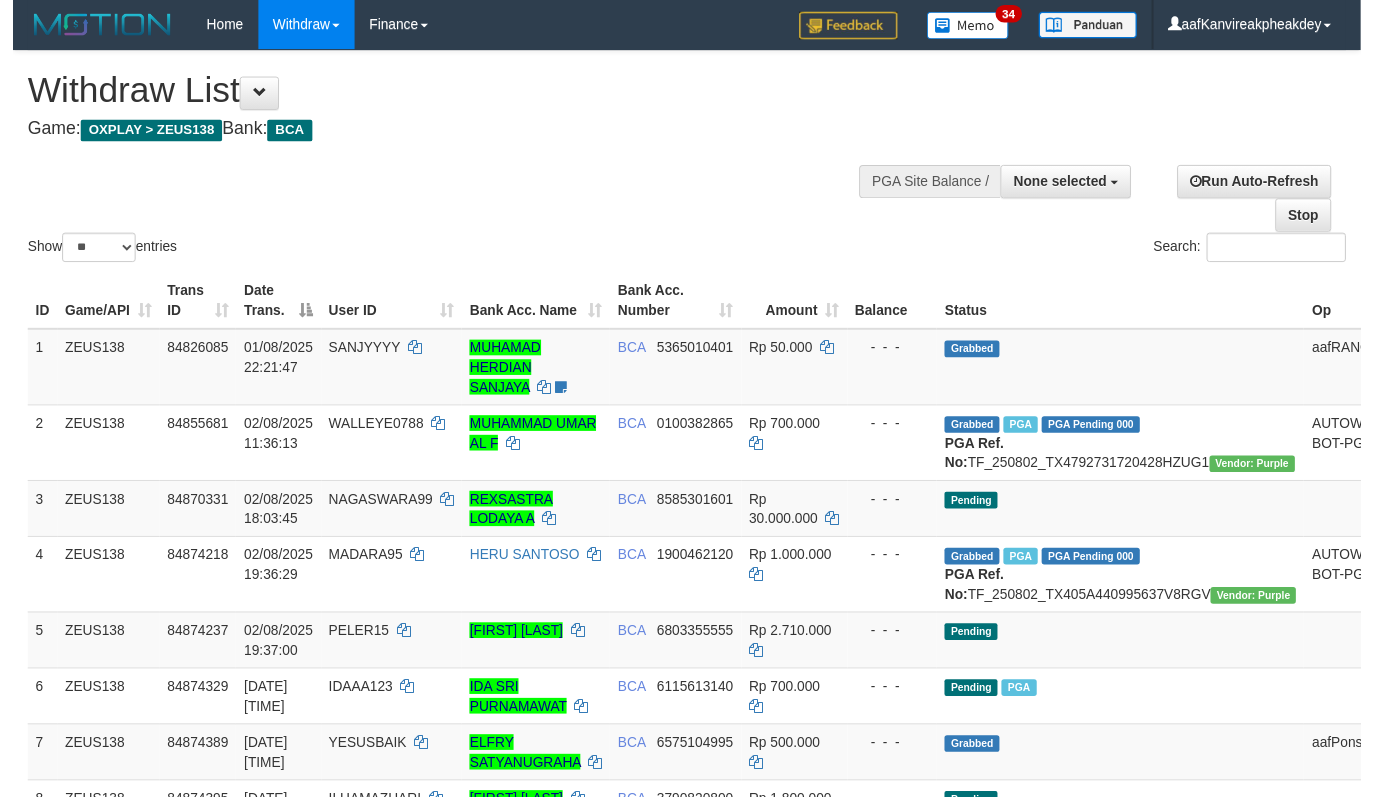 scroll, scrollTop: 200, scrollLeft: 0, axis: vertical 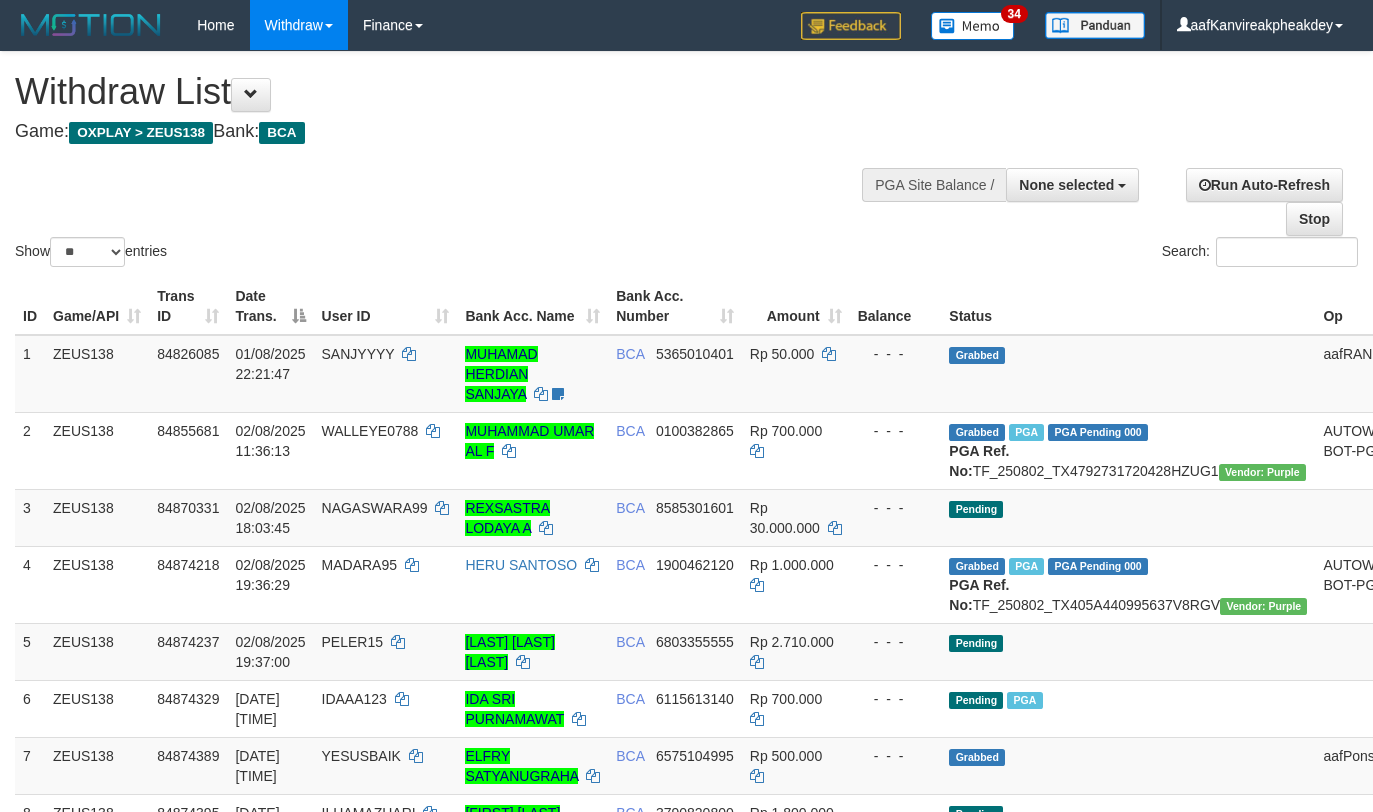 select 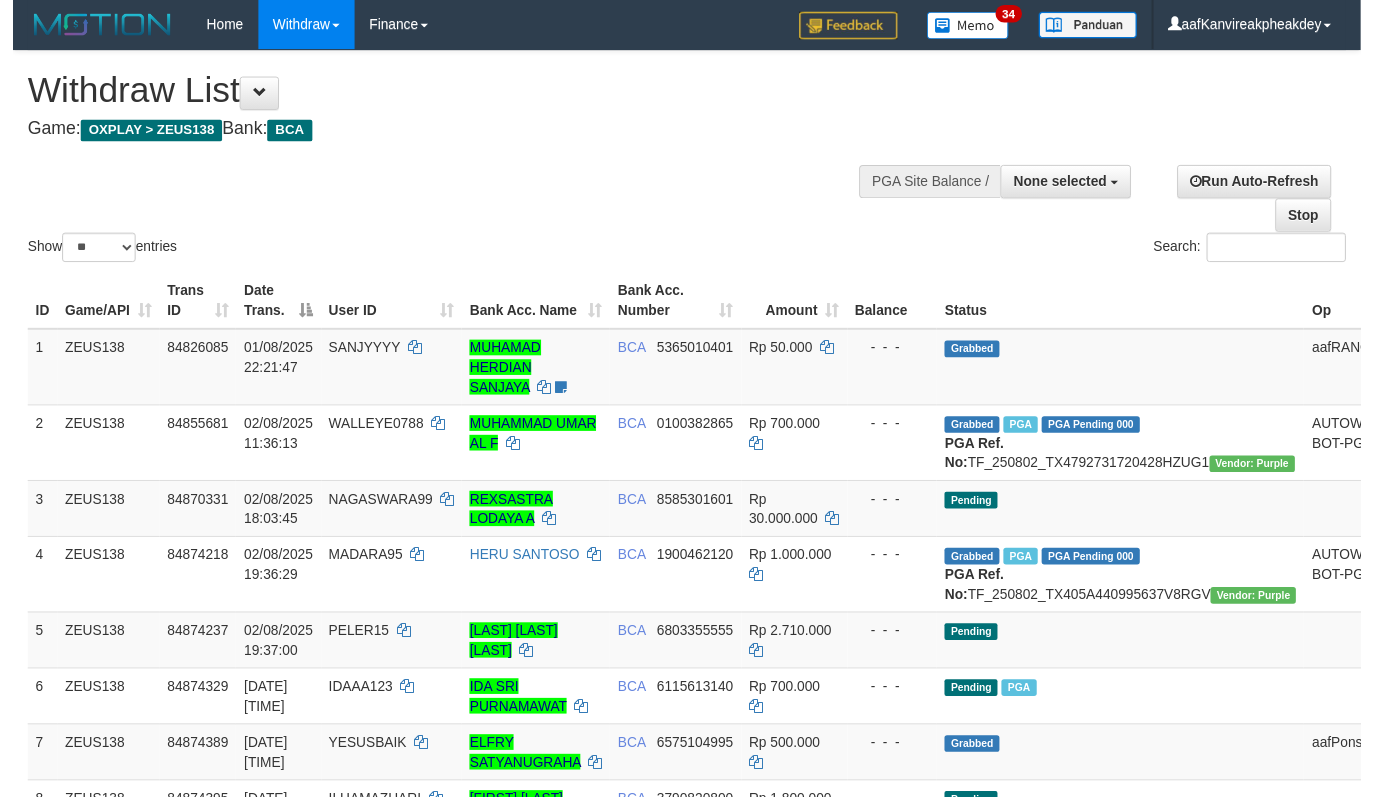 scroll, scrollTop: 200, scrollLeft: 0, axis: vertical 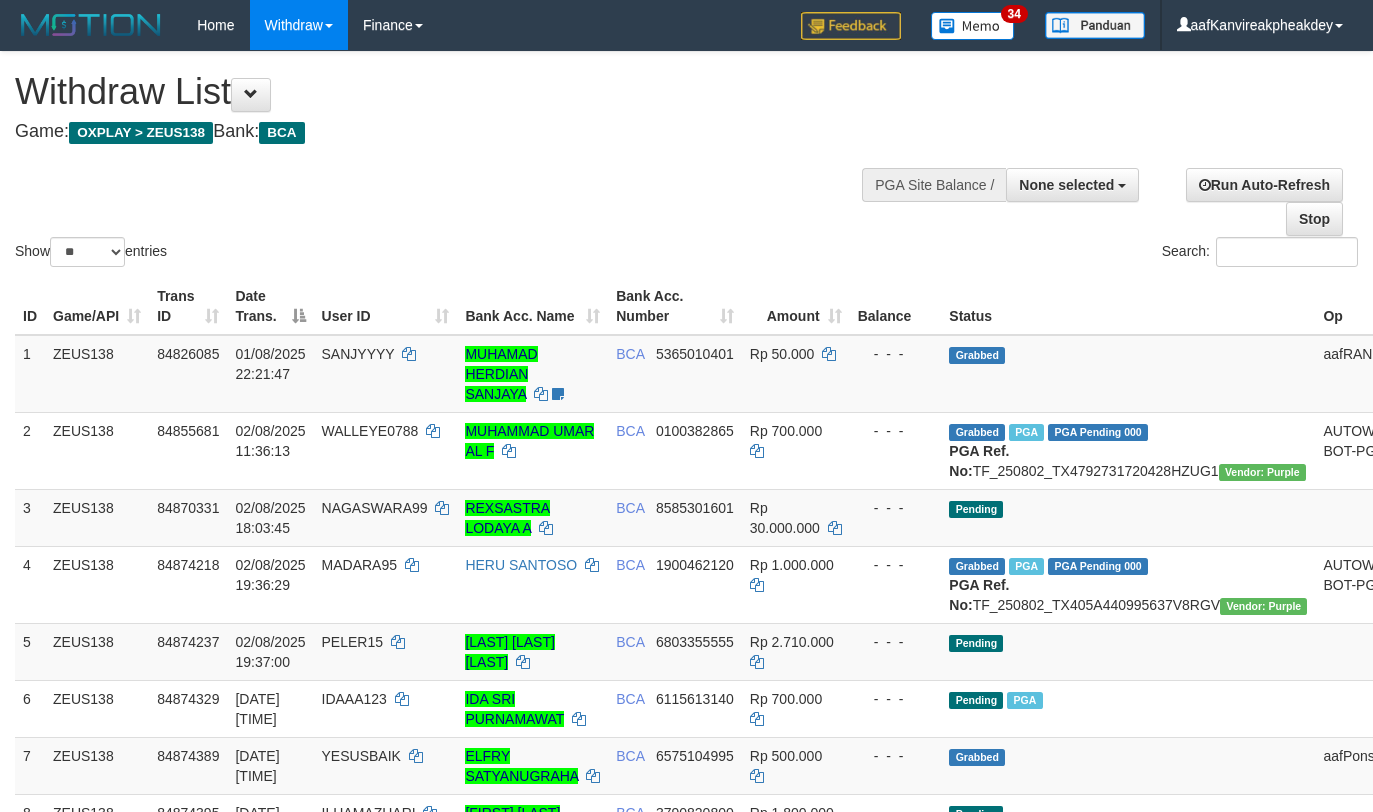 select 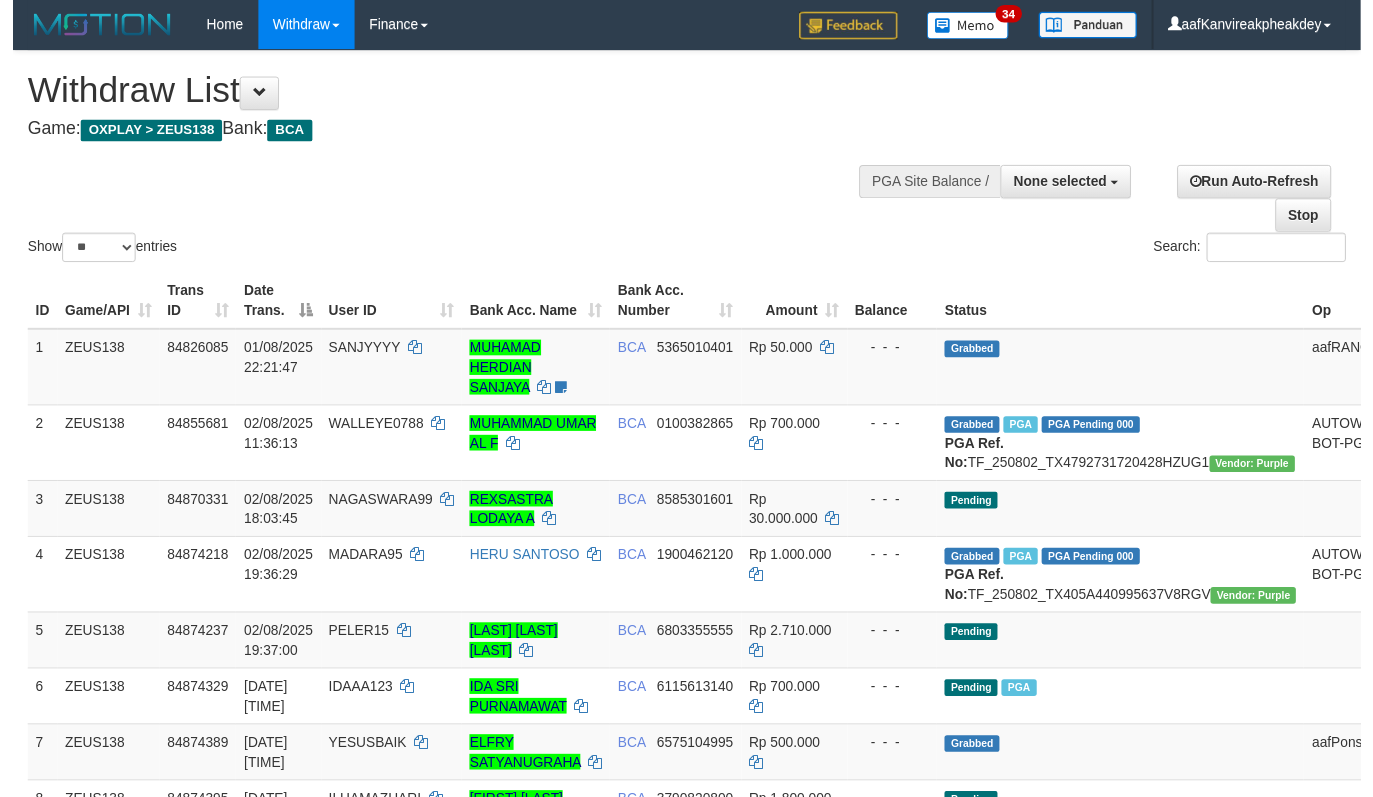 scroll, scrollTop: 200, scrollLeft: 0, axis: vertical 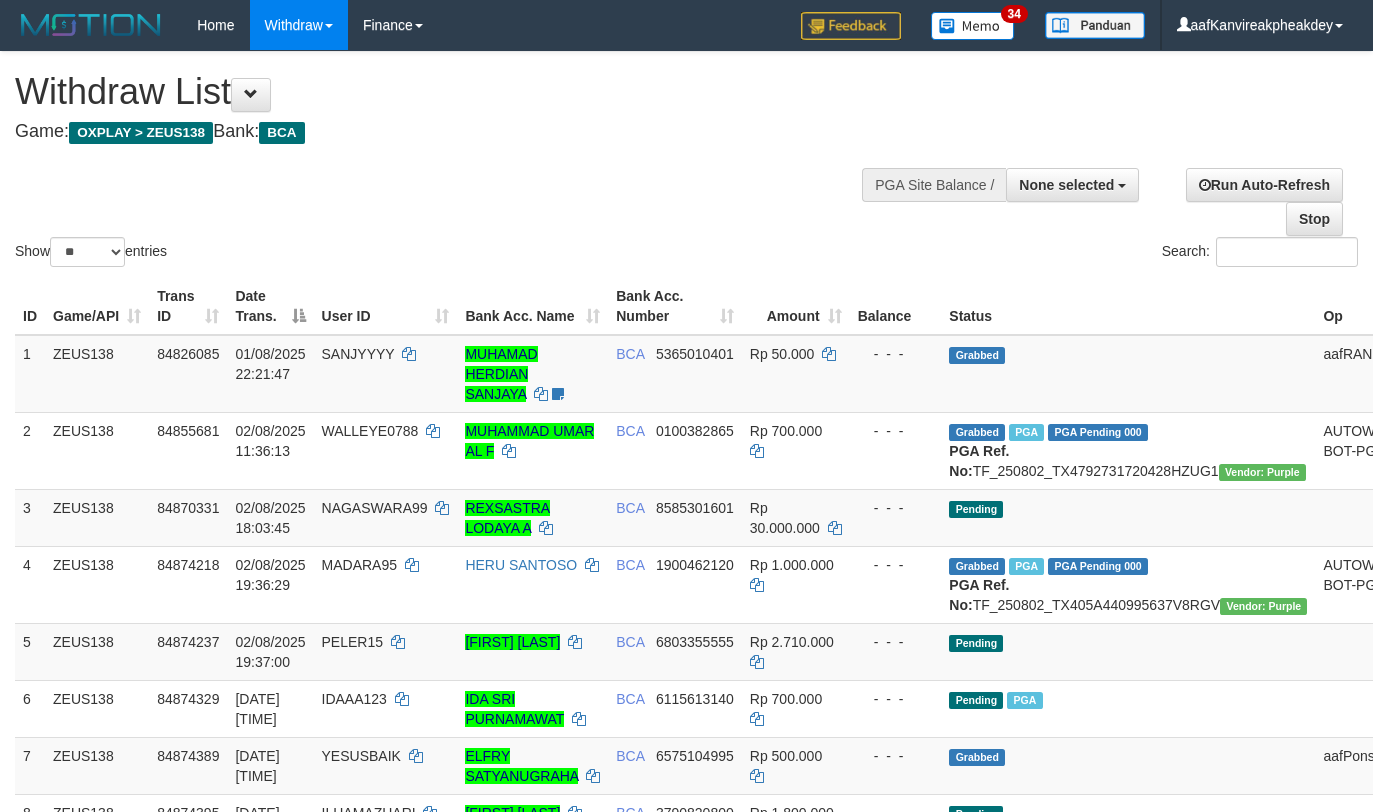 select 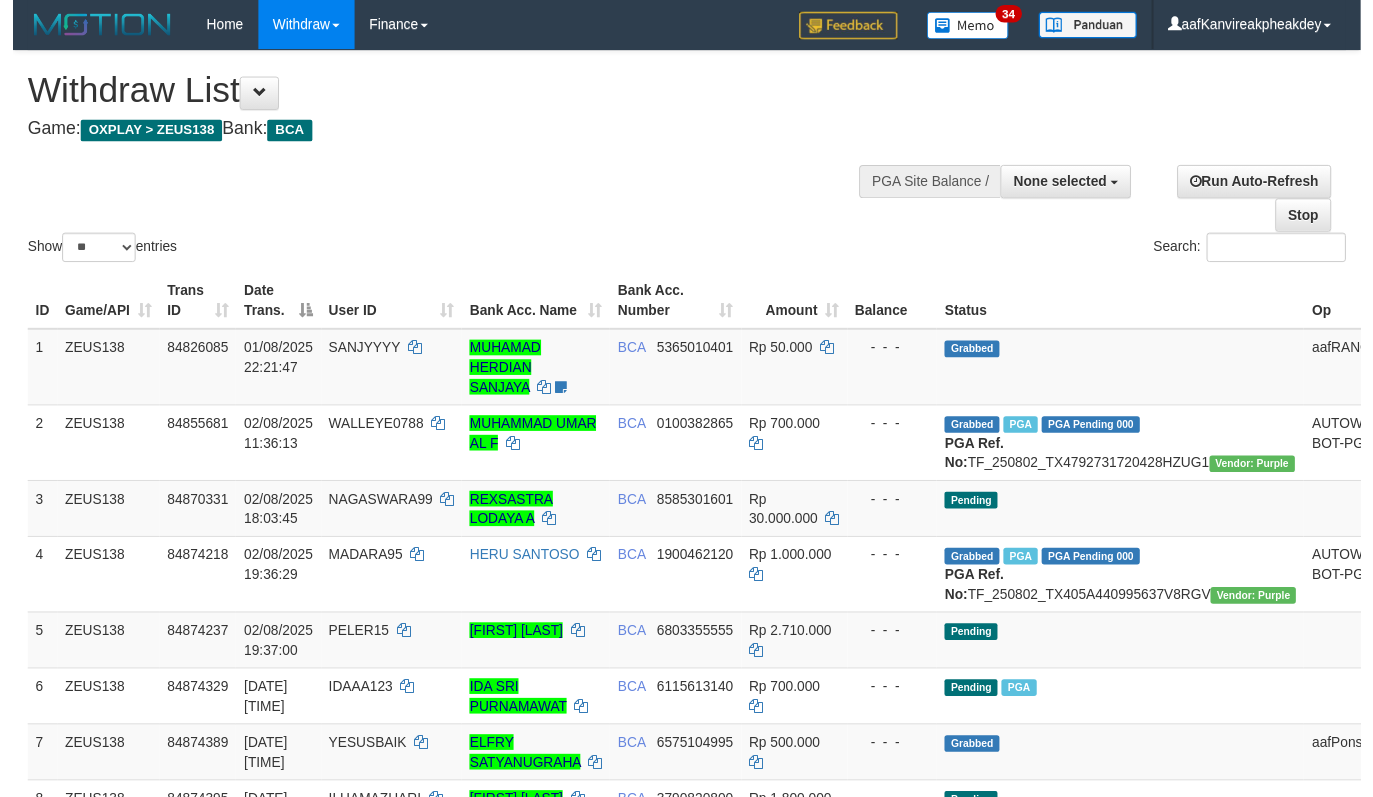 scroll, scrollTop: 200, scrollLeft: 0, axis: vertical 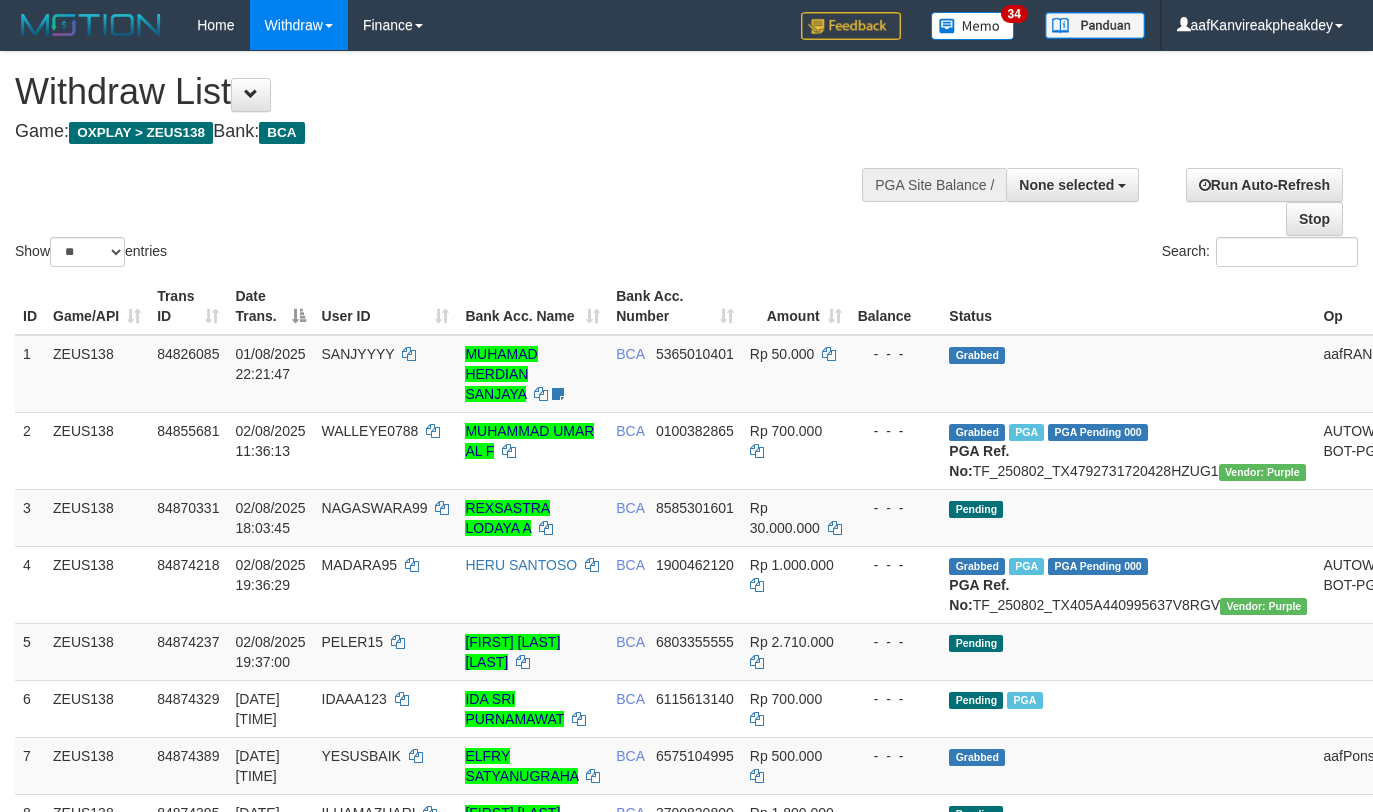 select 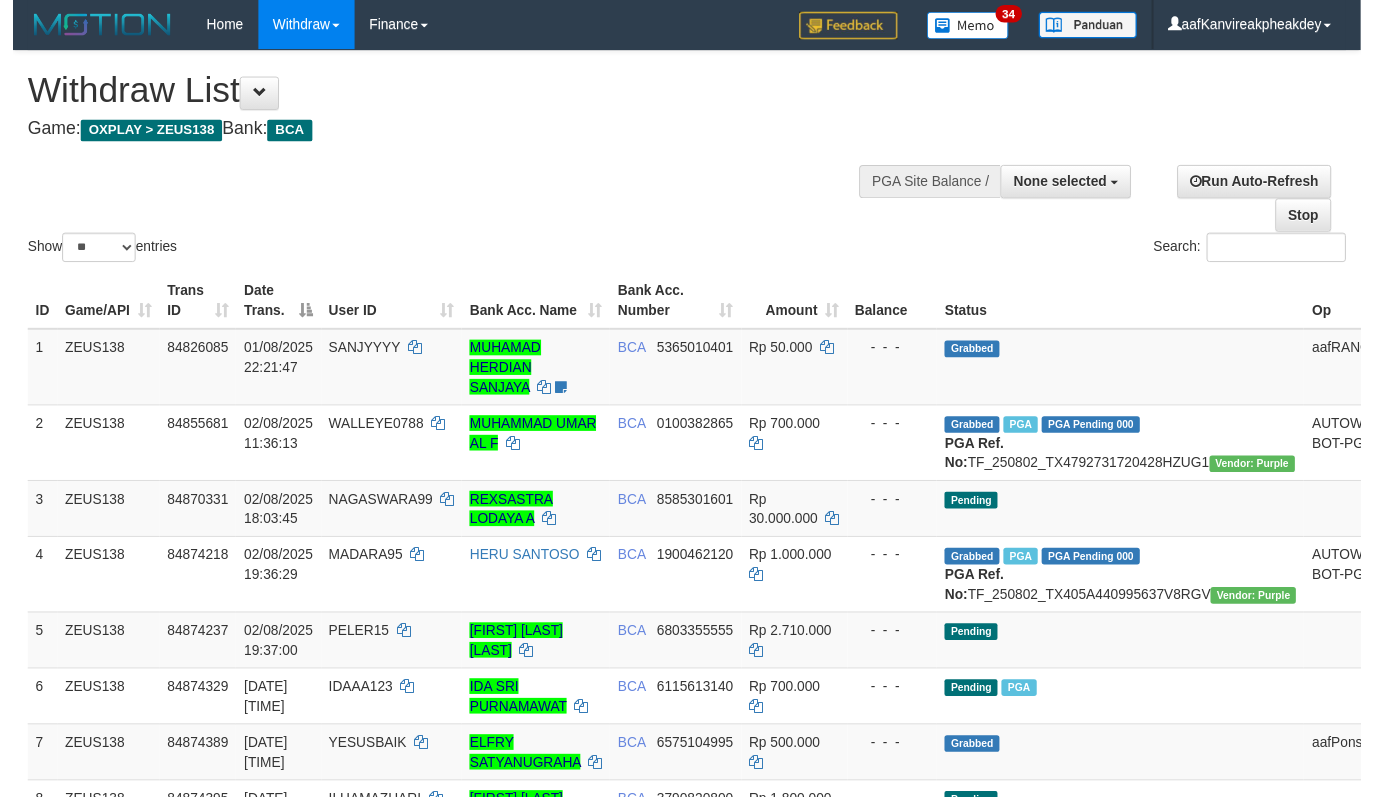 scroll, scrollTop: 200, scrollLeft: 0, axis: vertical 